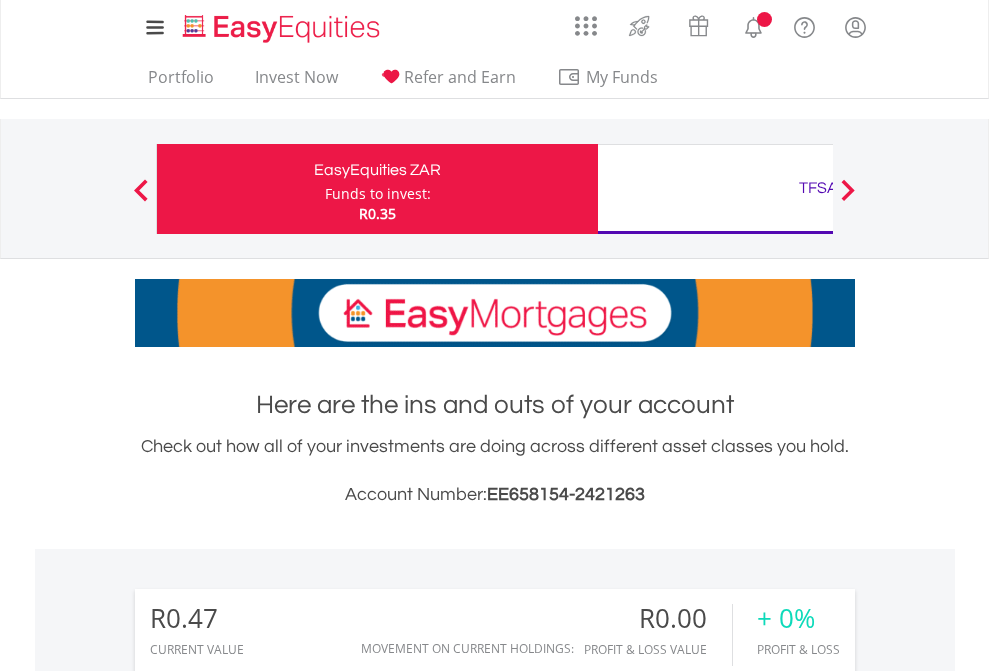 scroll, scrollTop: 0, scrollLeft: 0, axis: both 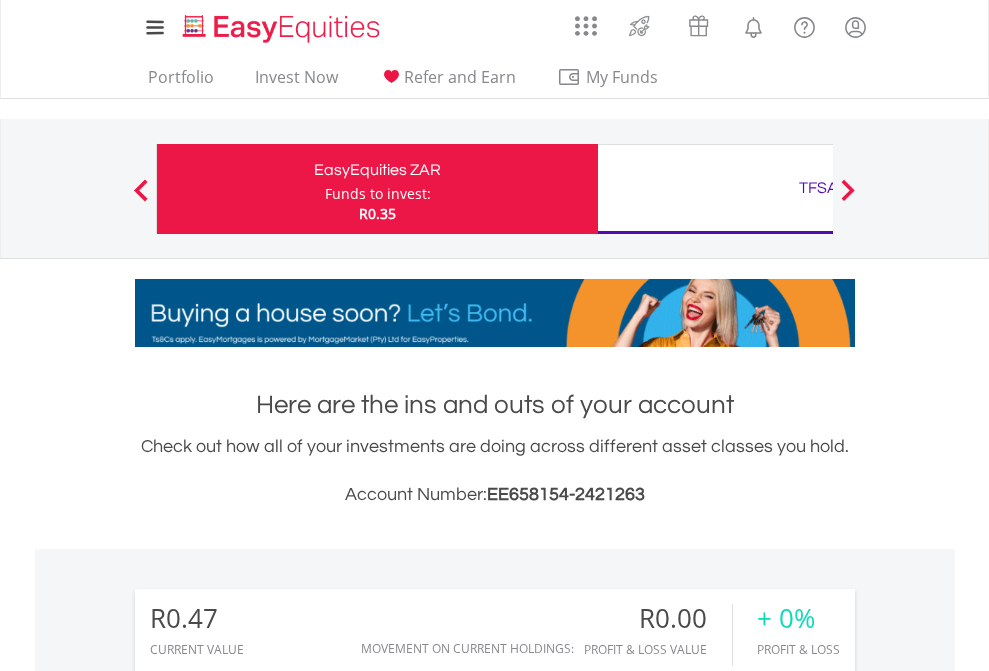 click on "Funds to invest:" at bounding box center (378, 194) 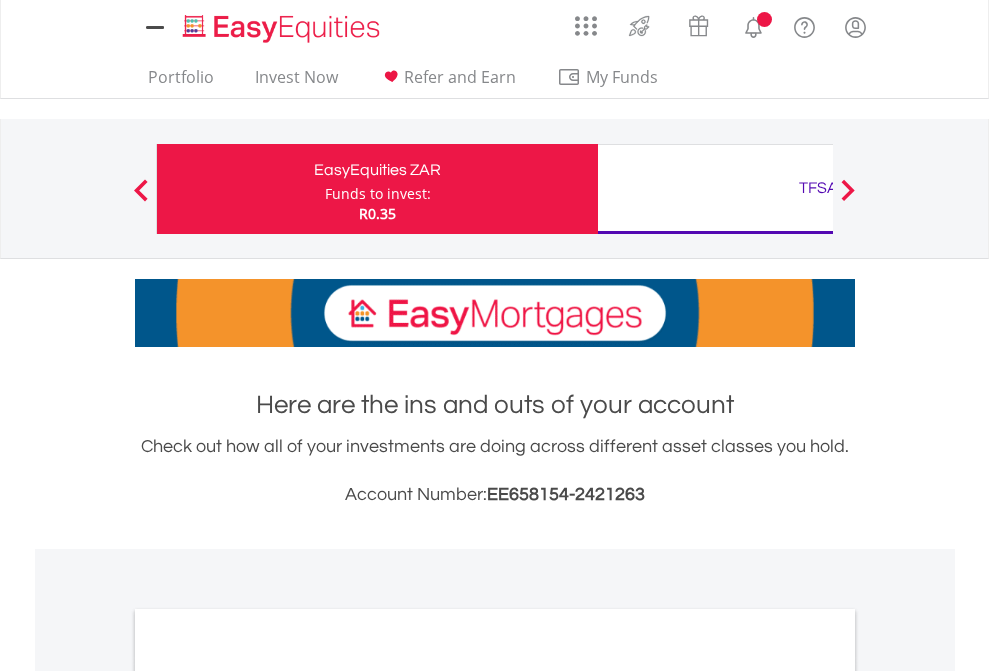 scroll, scrollTop: 0, scrollLeft: 0, axis: both 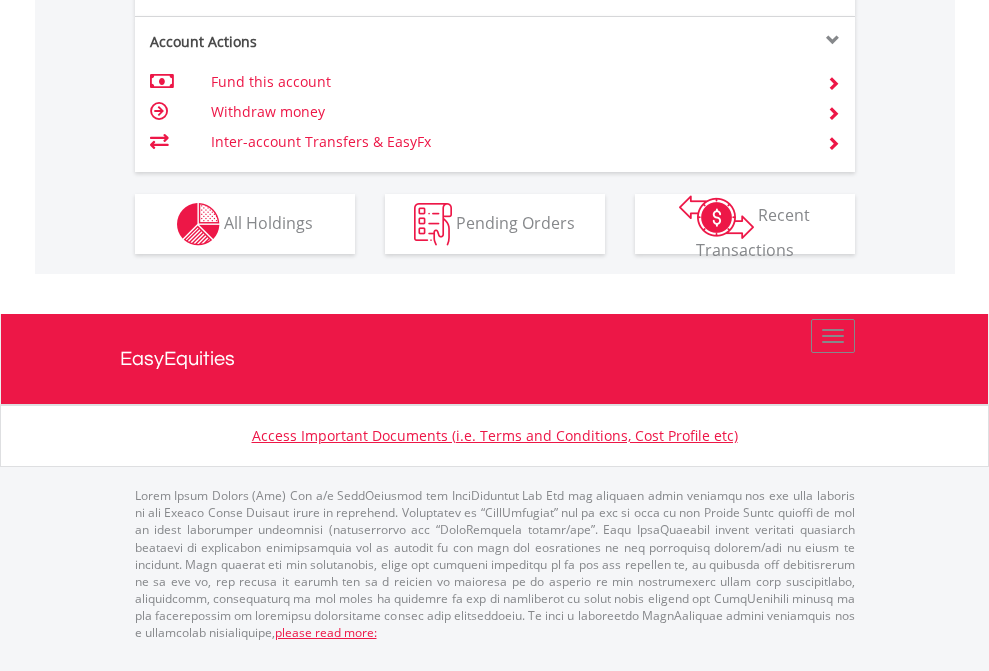 click on "Investment types" at bounding box center (706, -337) 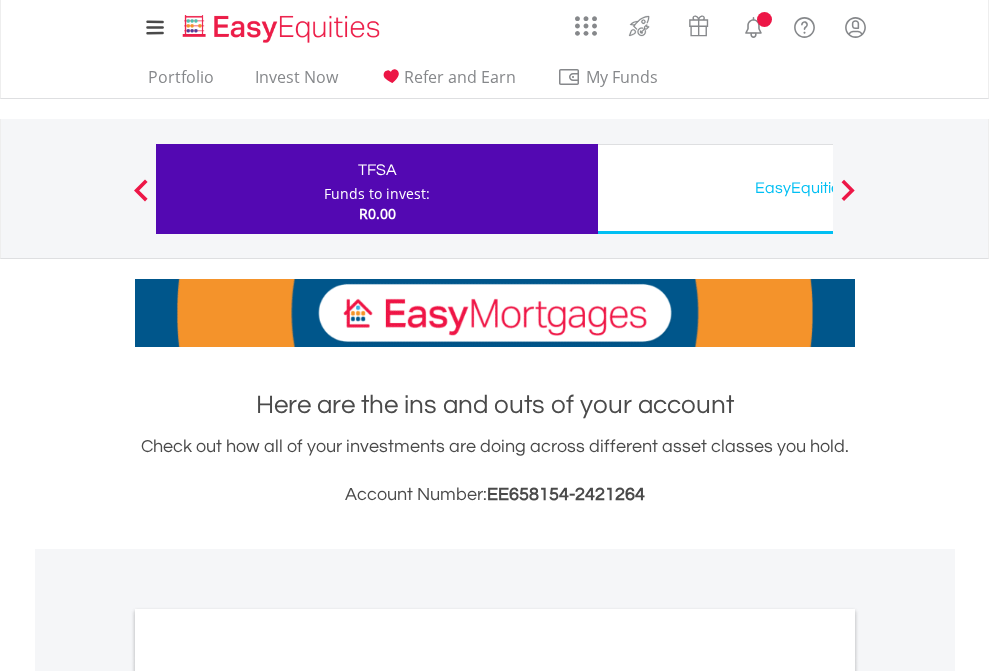 scroll, scrollTop: 0, scrollLeft: 0, axis: both 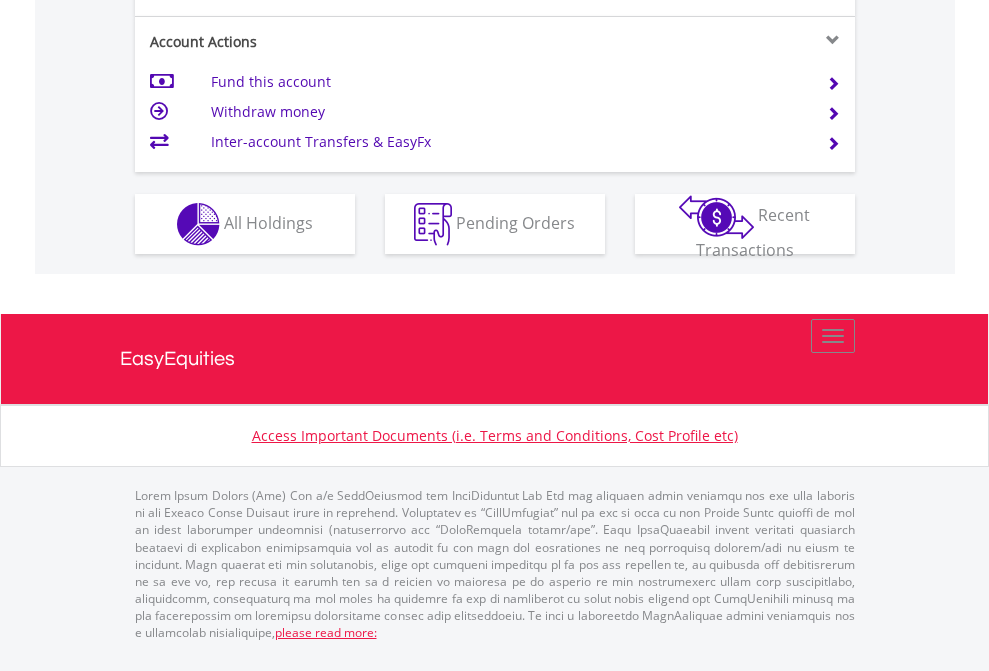 click on "Investment types" at bounding box center (706, -337) 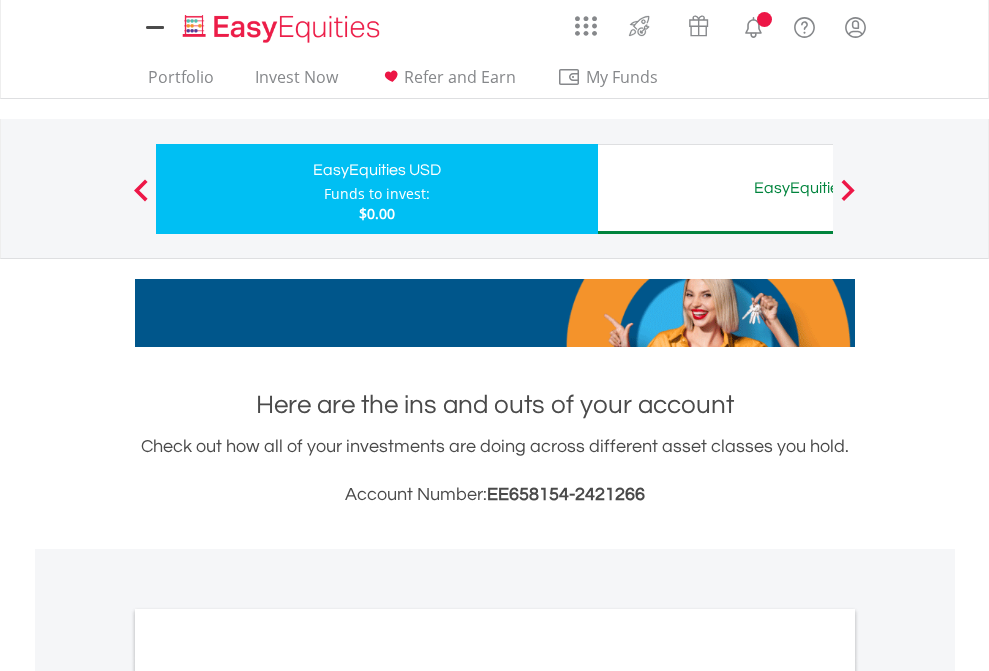 scroll, scrollTop: 0, scrollLeft: 0, axis: both 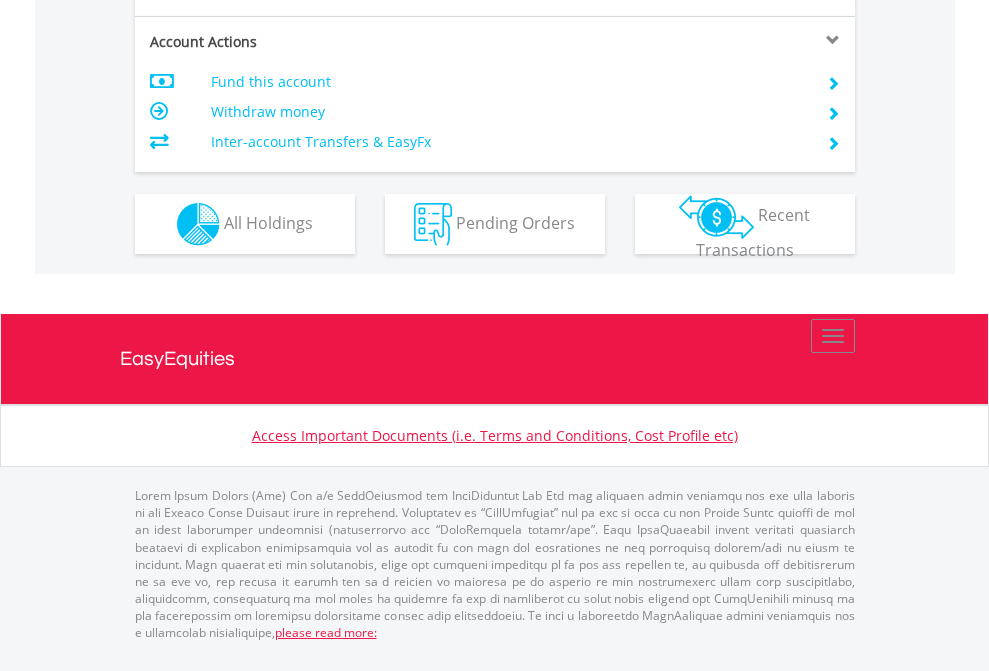 click on "Investment types" at bounding box center (706, -337) 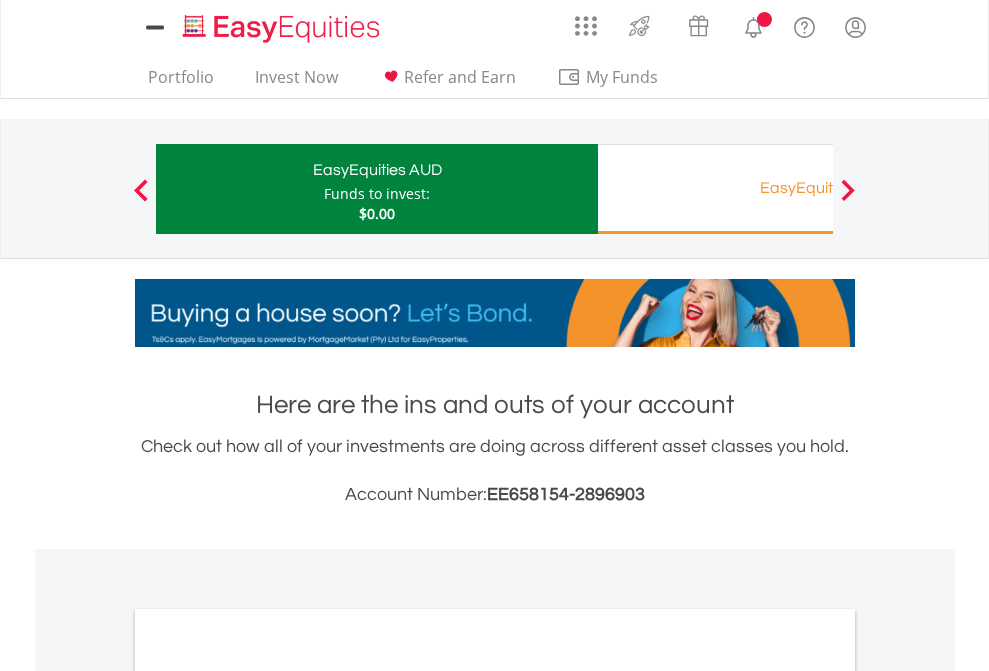 scroll, scrollTop: 0, scrollLeft: 0, axis: both 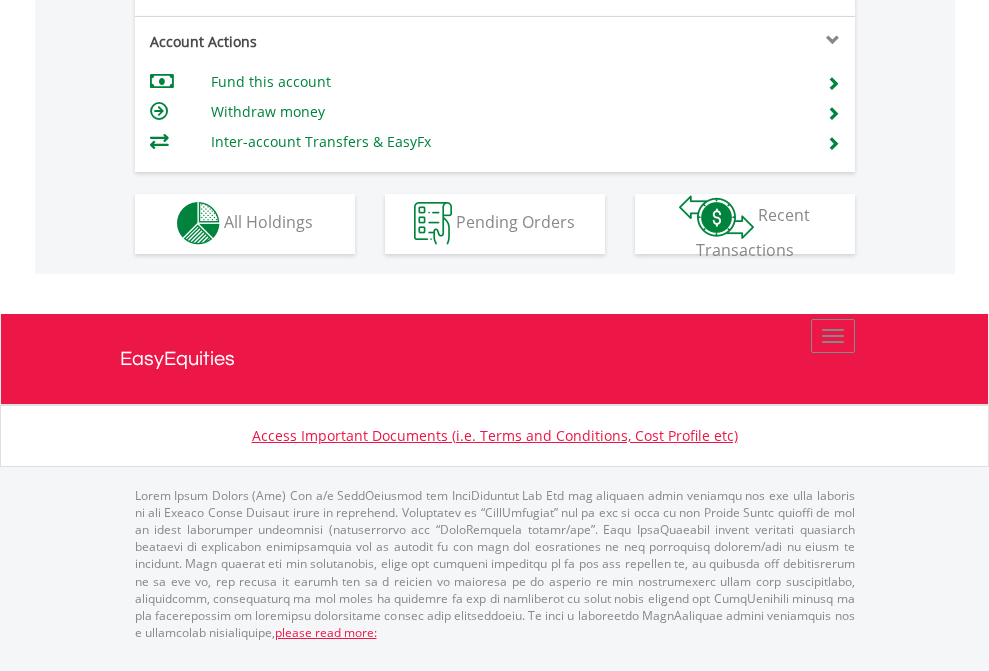 click on "Investment types" at bounding box center [706, -353] 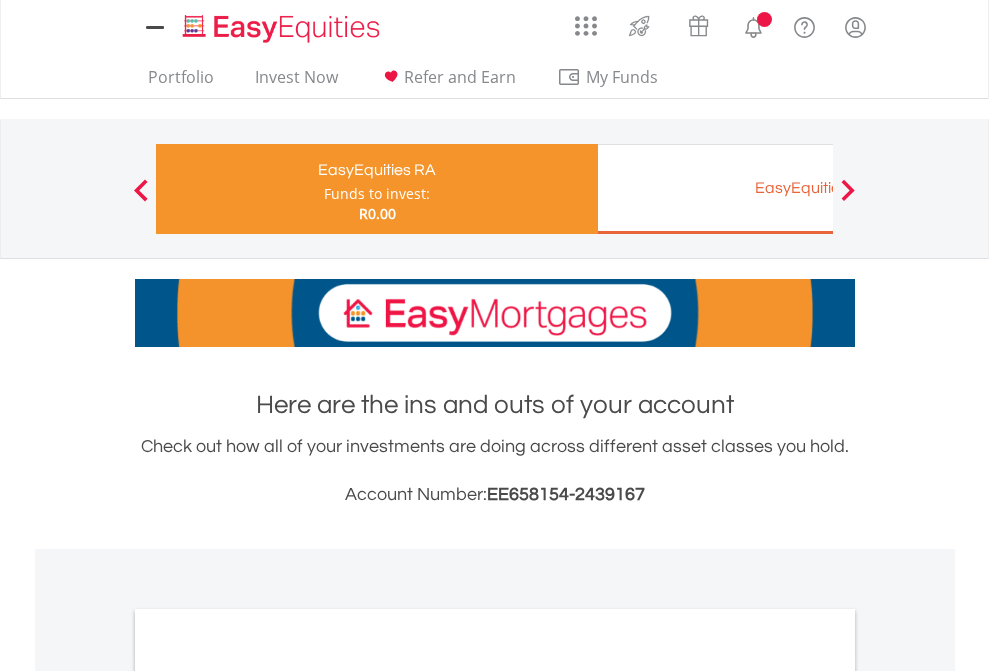 scroll, scrollTop: 0, scrollLeft: 0, axis: both 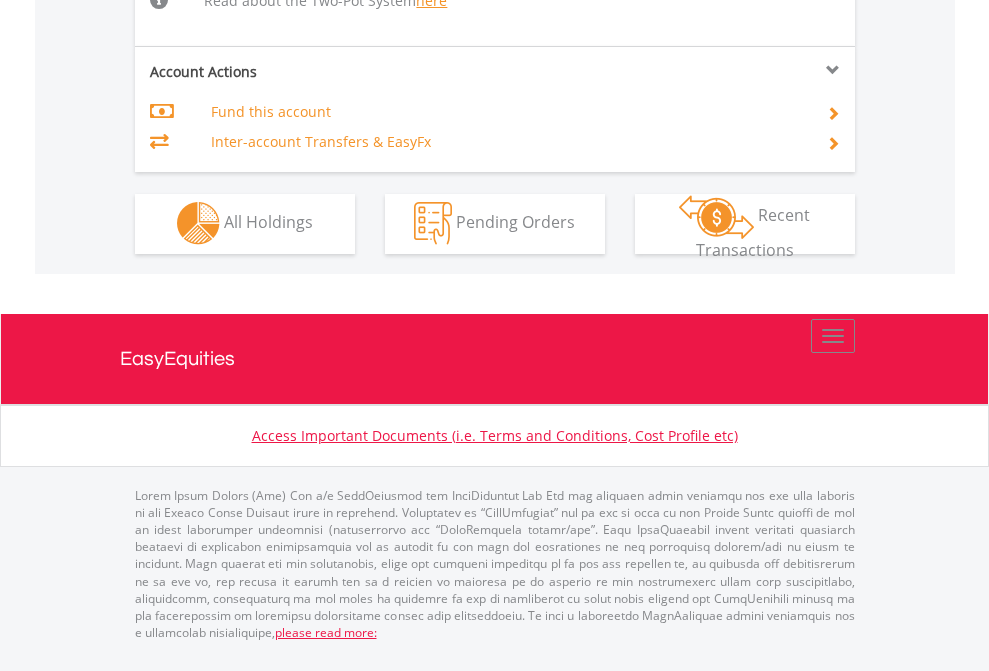 click on "Investment types" at bounding box center [706, -534] 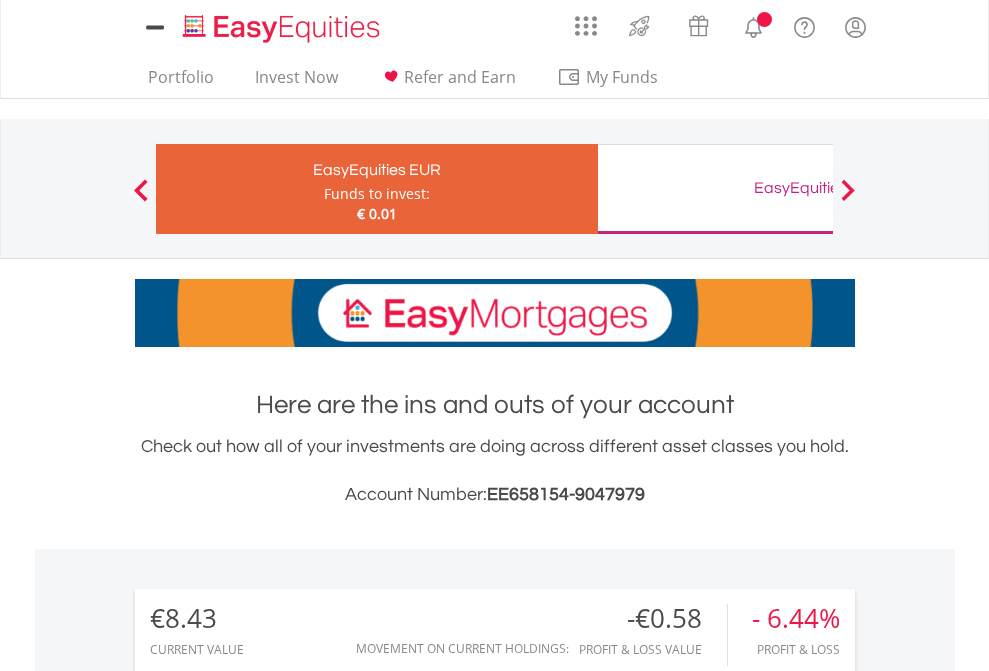 scroll, scrollTop: 0, scrollLeft: 0, axis: both 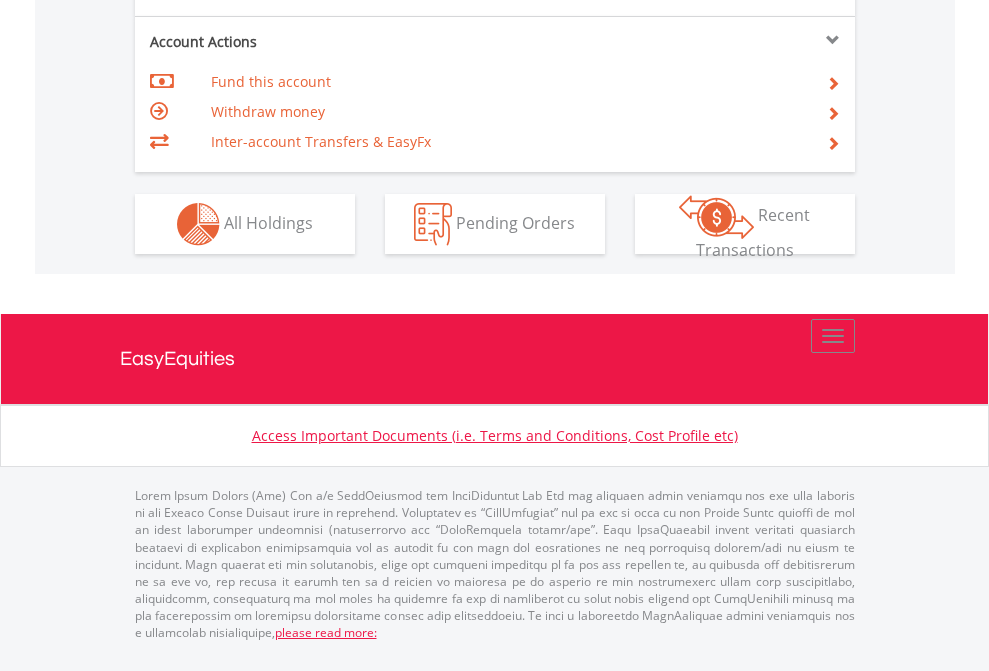 click on "Investment types" at bounding box center (706, -337) 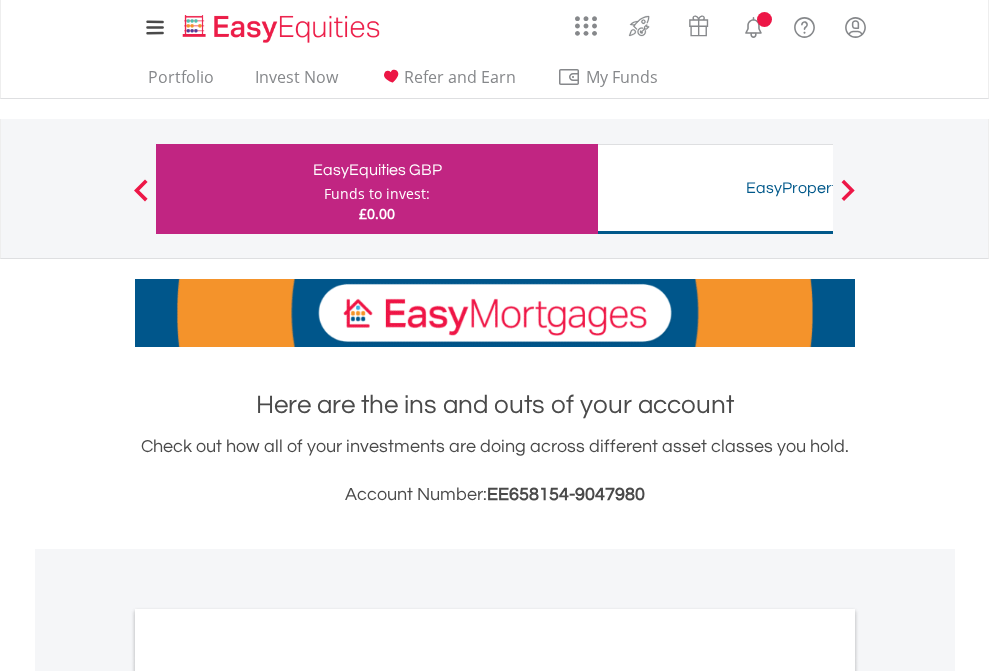scroll, scrollTop: 0, scrollLeft: 0, axis: both 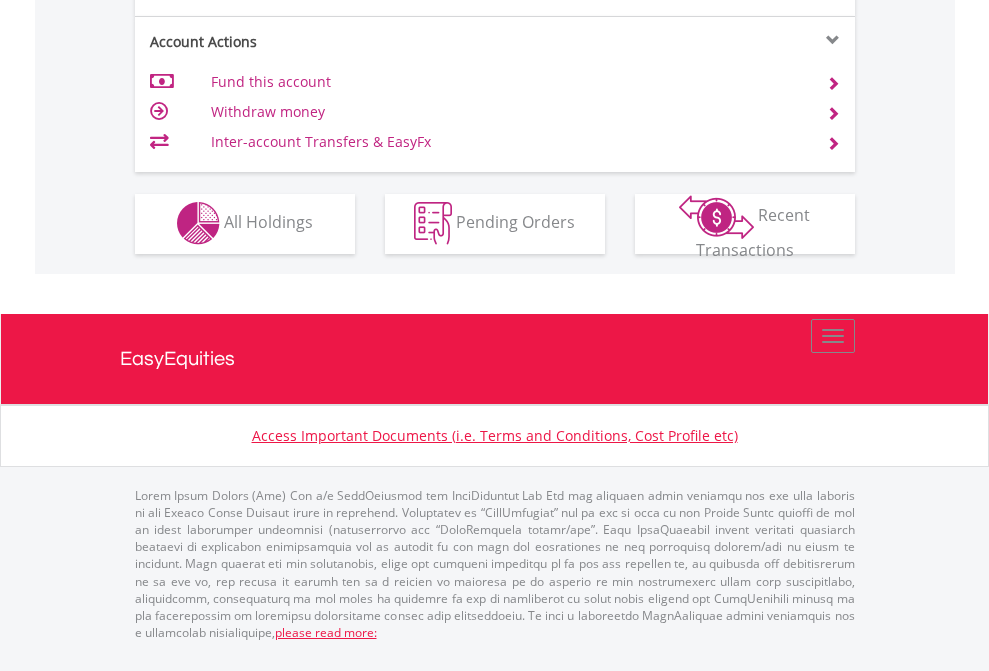 click on "Investment types" at bounding box center (706, -353) 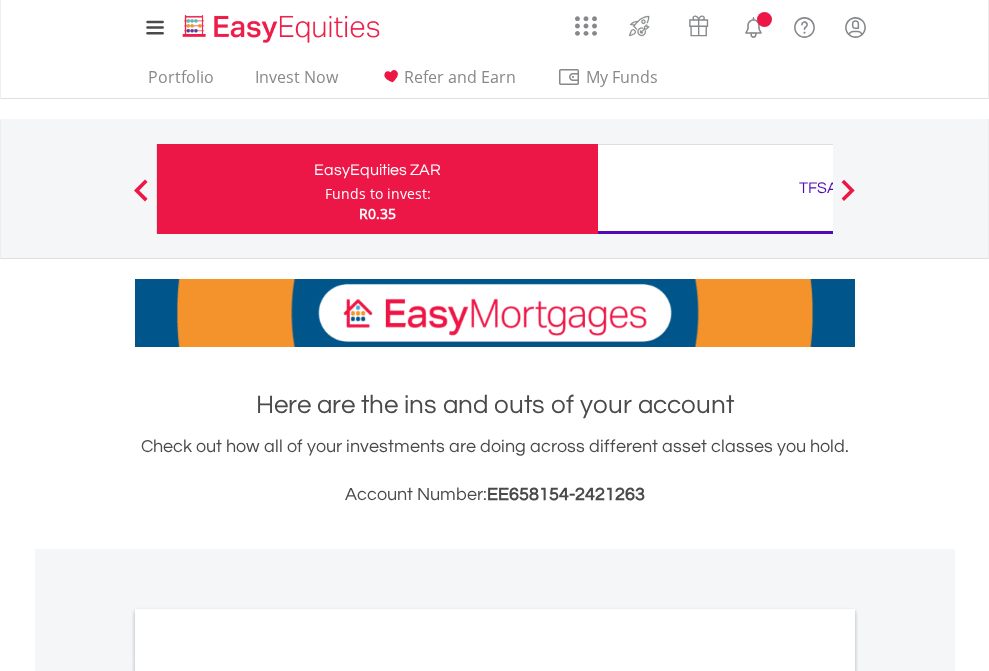 scroll, scrollTop: 0, scrollLeft: 0, axis: both 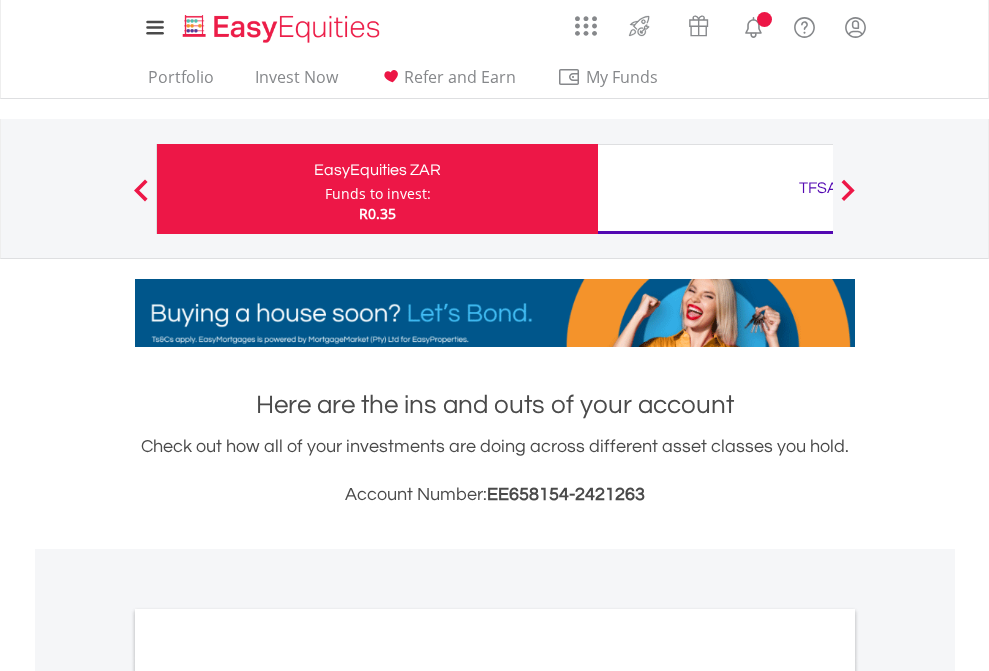 click on "All Holdings" at bounding box center [268, 1096] 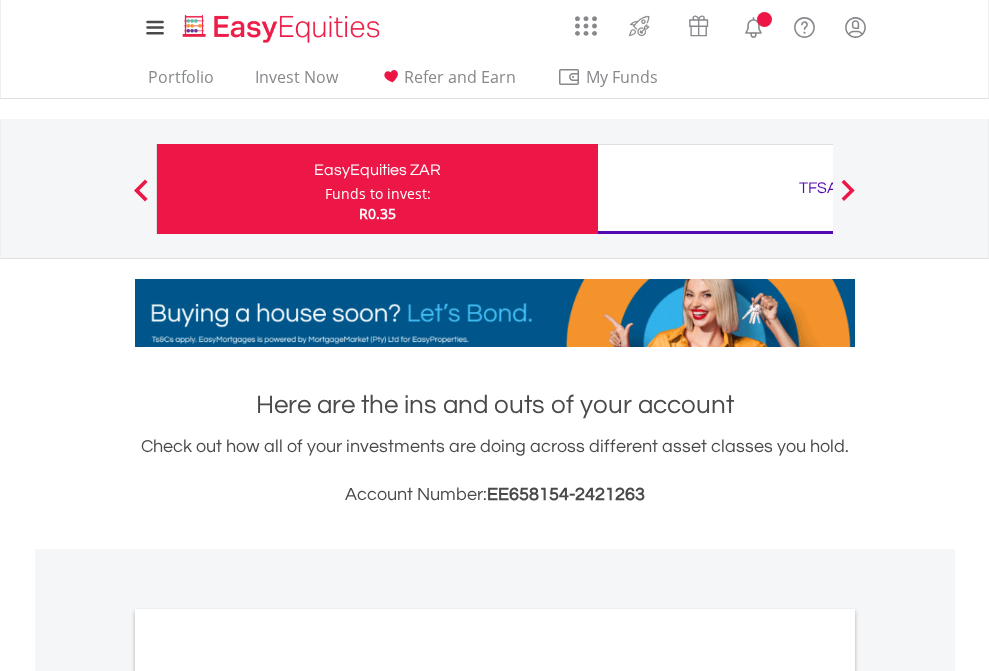 scroll, scrollTop: 1533, scrollLeft: 0, axis: vertical 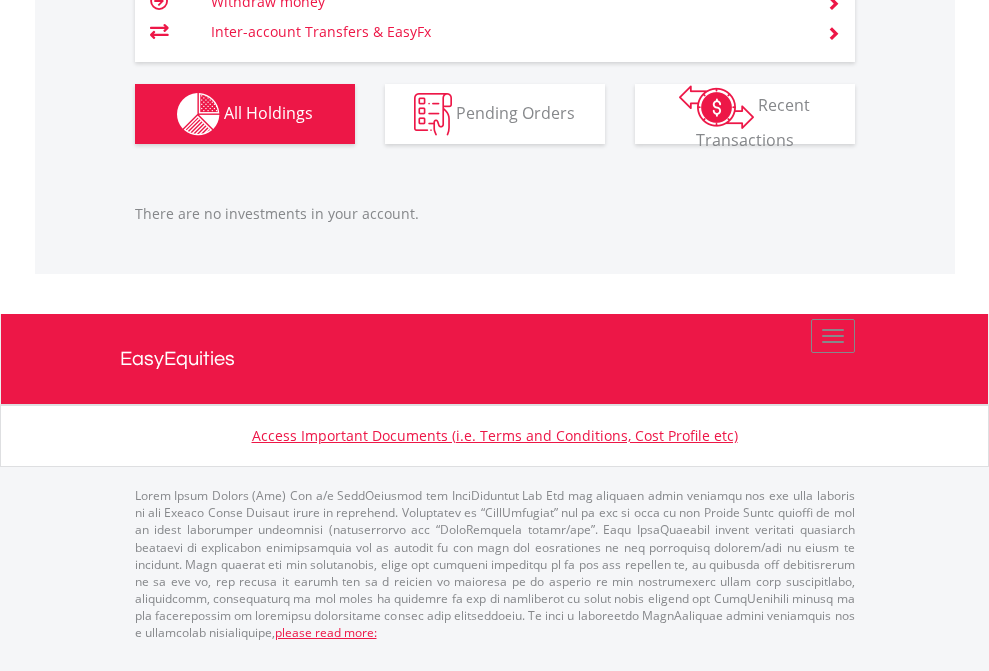 click on "TFSA" at bounding box center [818, -1206] 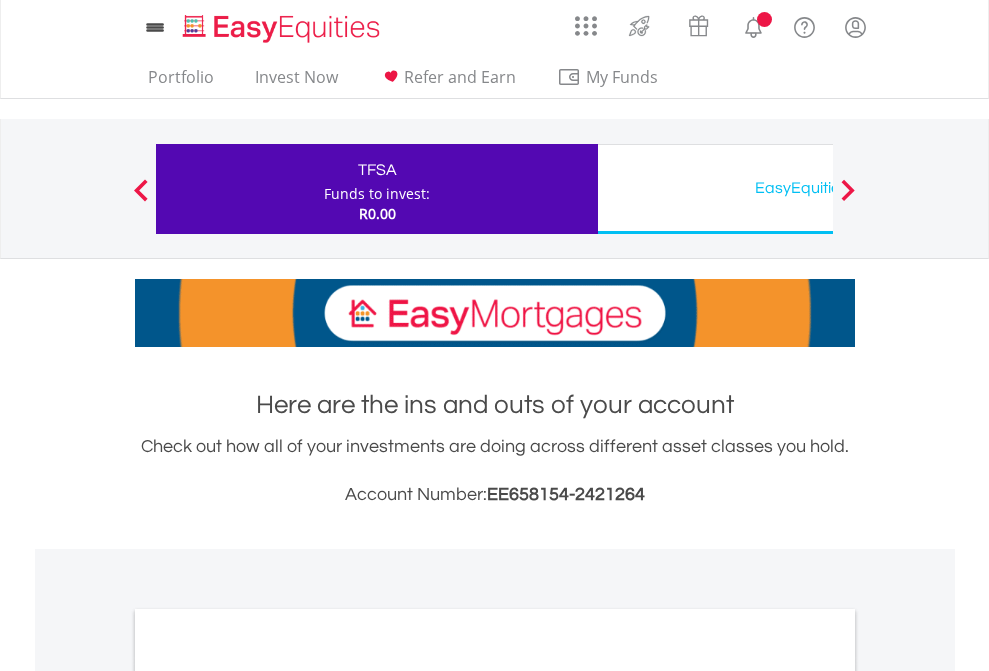 scroll, scrollTop: 0, scrollLeft: 0, axis: both 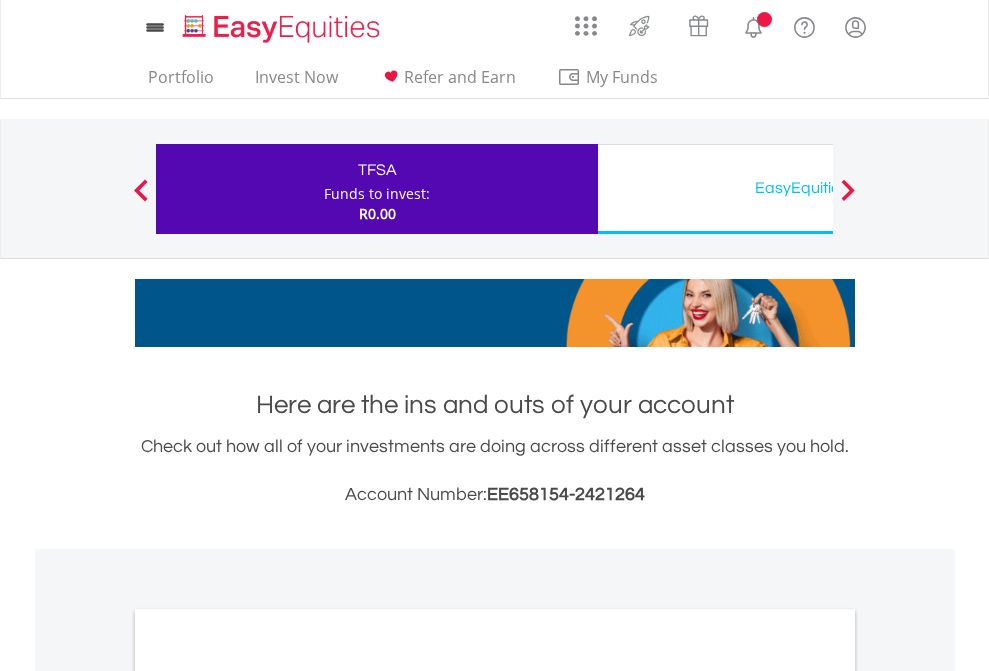 click on "All Holdings" at bounding box center (268, 1096) 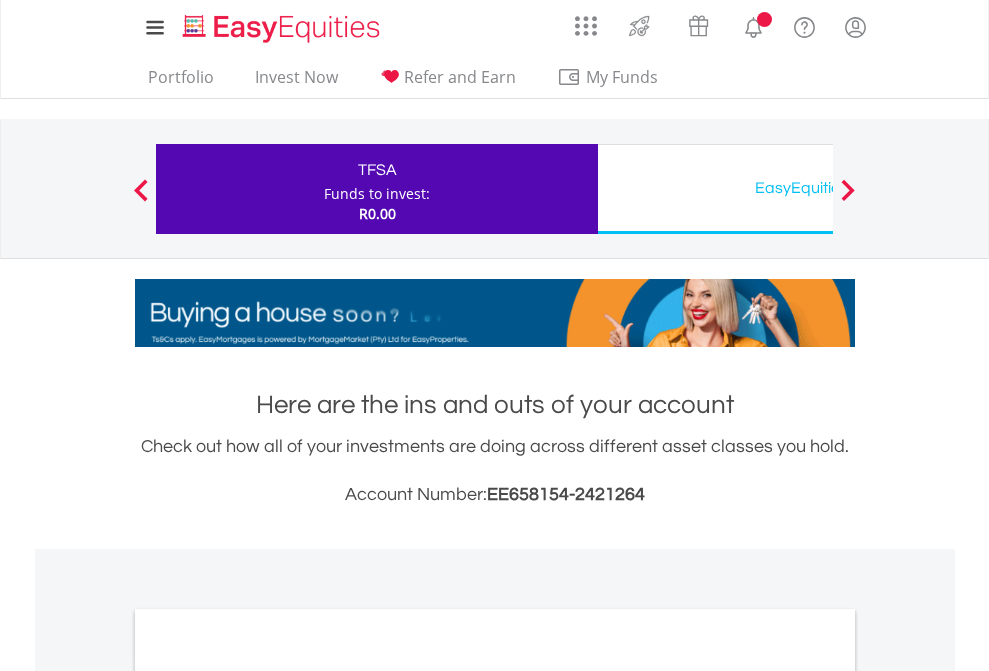 scroll, scrollTop: 1202, scrollLeft: 0, axis: vertical 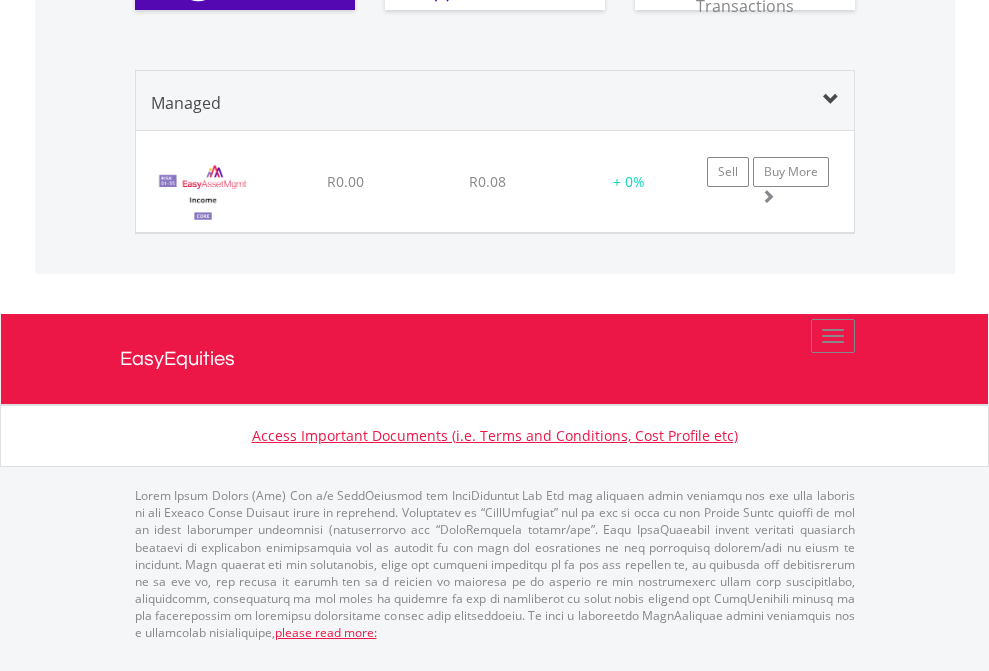 click on "EasyEquities USD" at bounding box center (818, -1300) 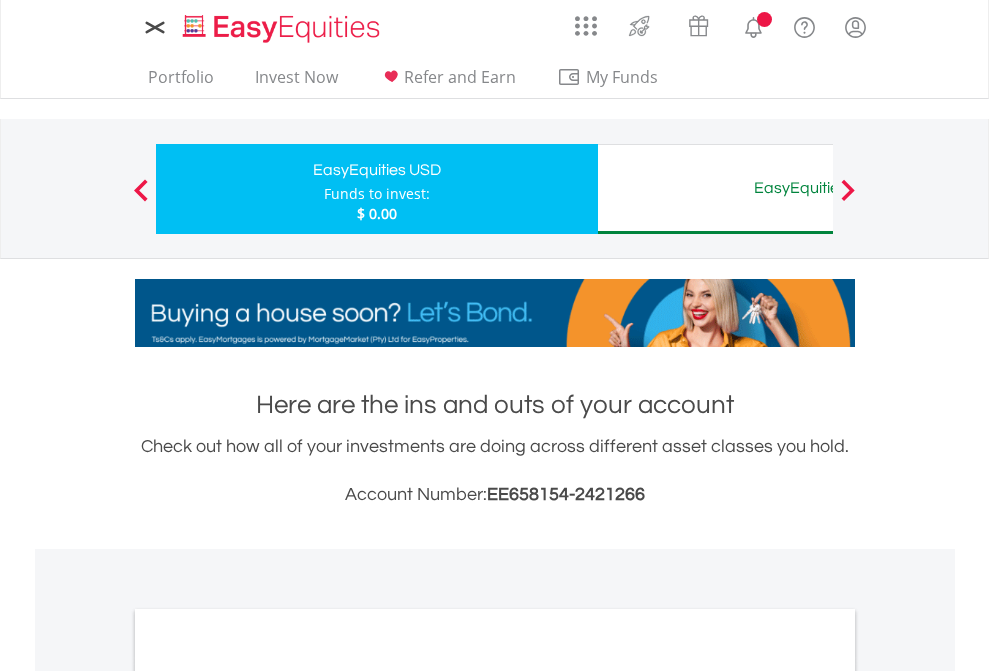 scroll, scrollTop: 0, scrollLeft: 0, axis: both 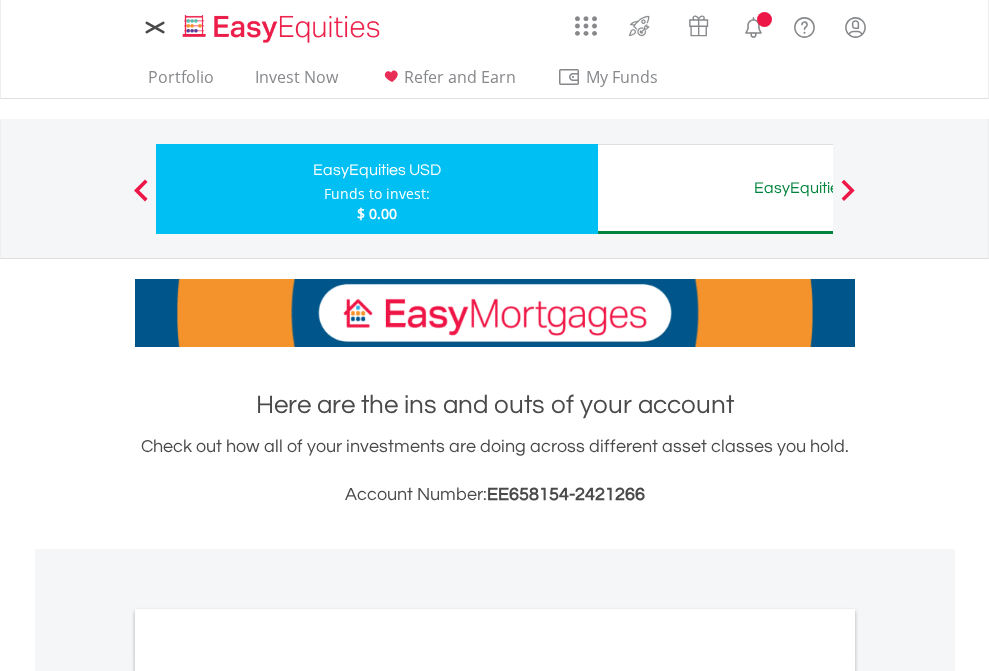 click on "All Holdings" at bounding box center (268, 1096) 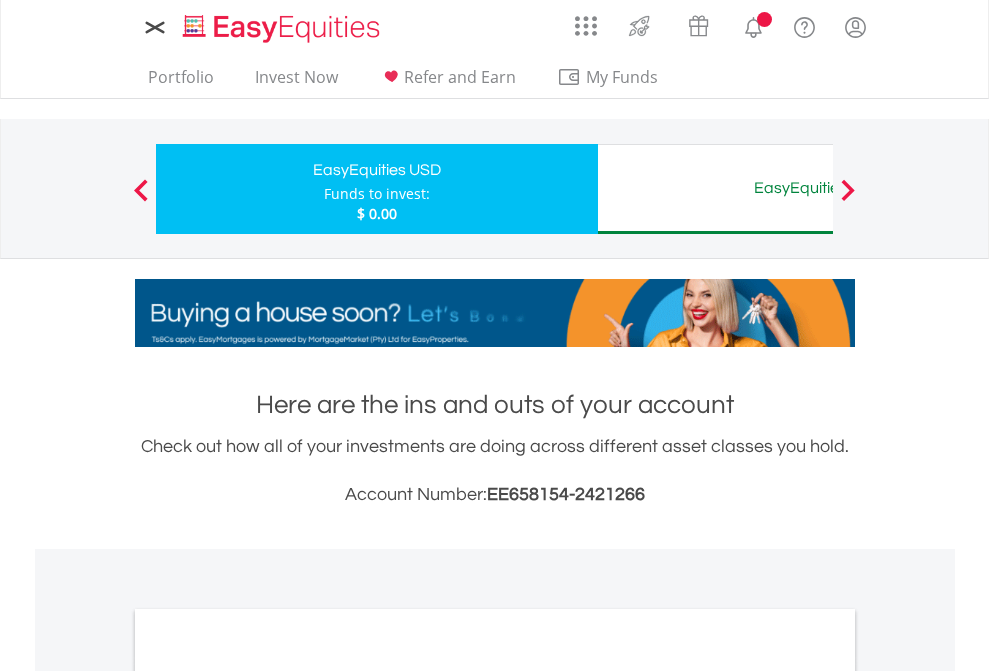 scroll, scrollTop: 1202, scrollLeft: 0, axis: vertical 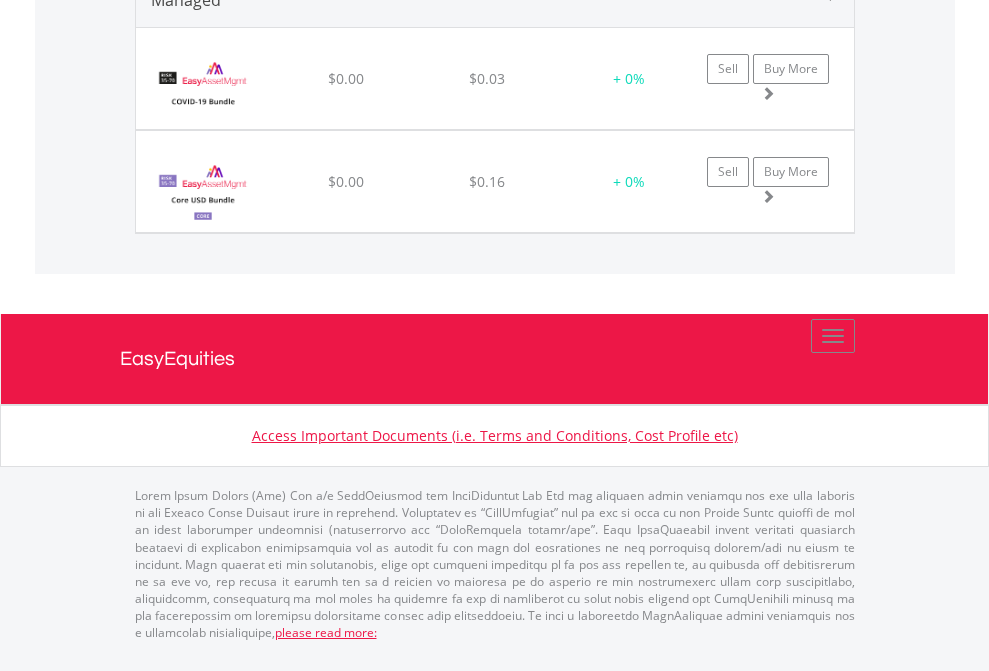 click on "EasyEquities AUD" at bounding box center (818, -1403) 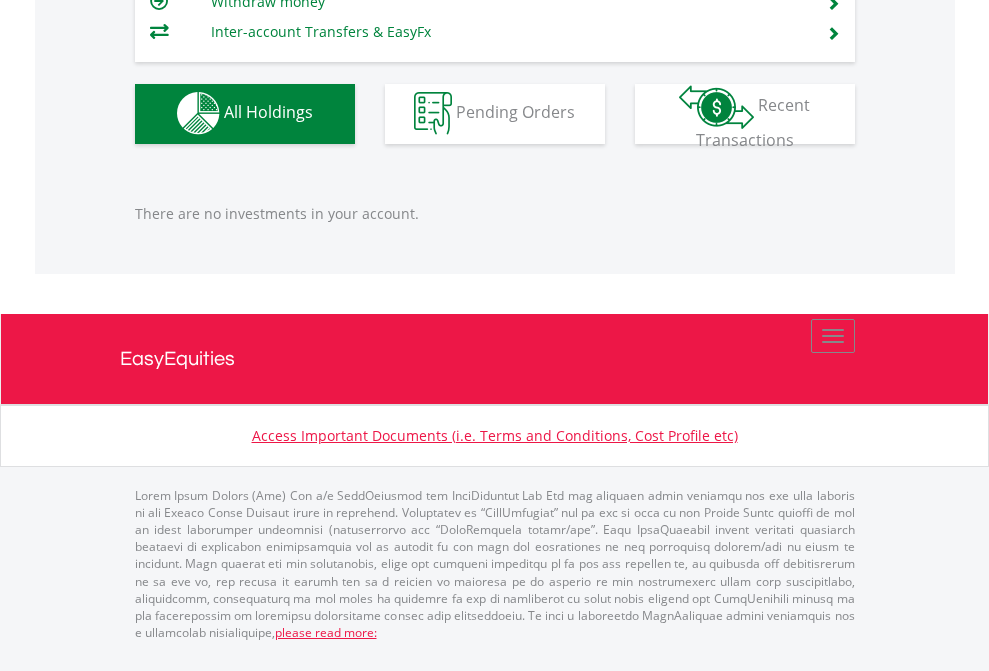 scroll, scrollTop: 1980, scrollLeft: 0, axis: vertical 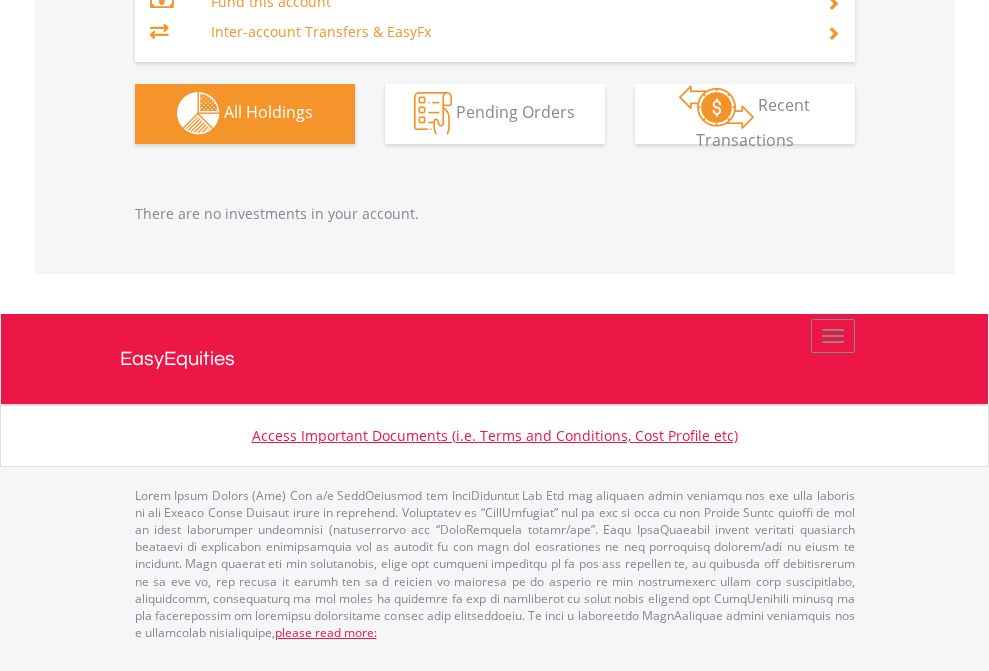 click on "EasyEquities EUR" at bounding box center [818, -1323] 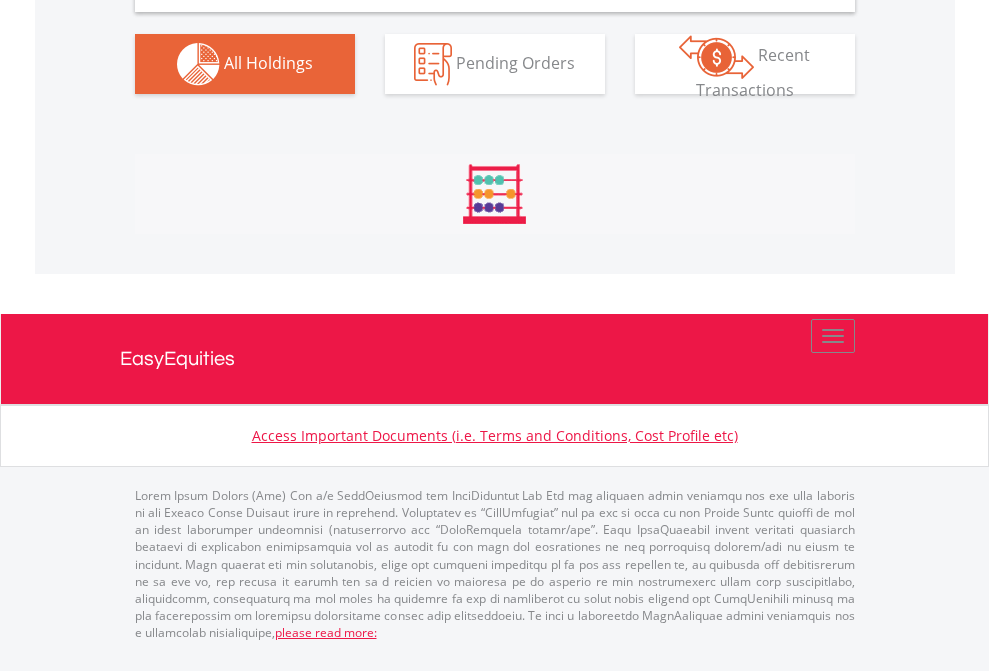 scroll, scrollTop: 1898, scrollLeft: 0, axis: vertical 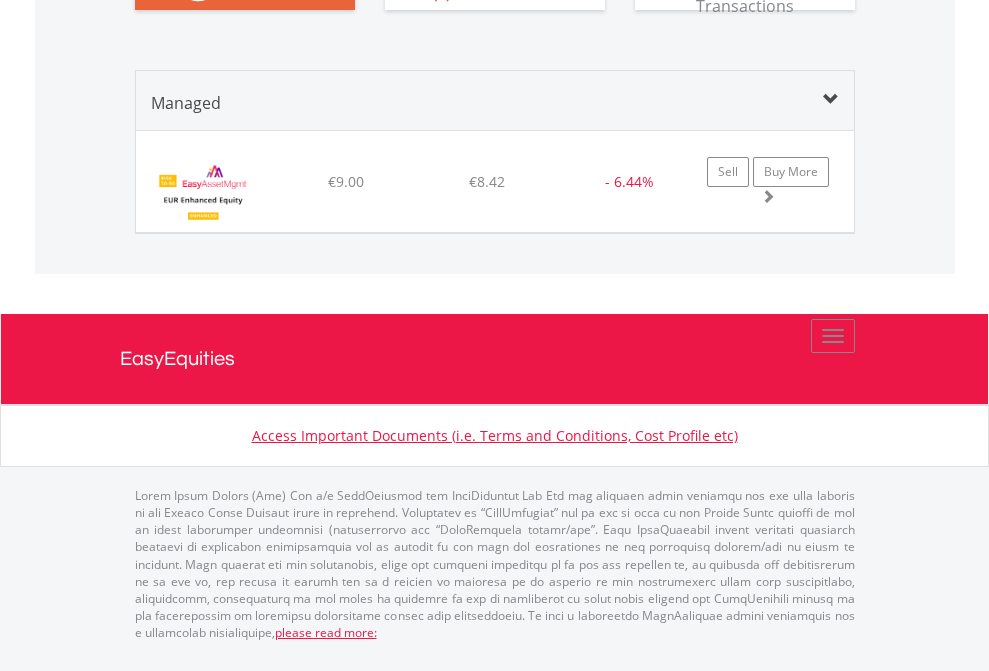 click on "EasyEquities GBP" at bounding box center [818, -930] 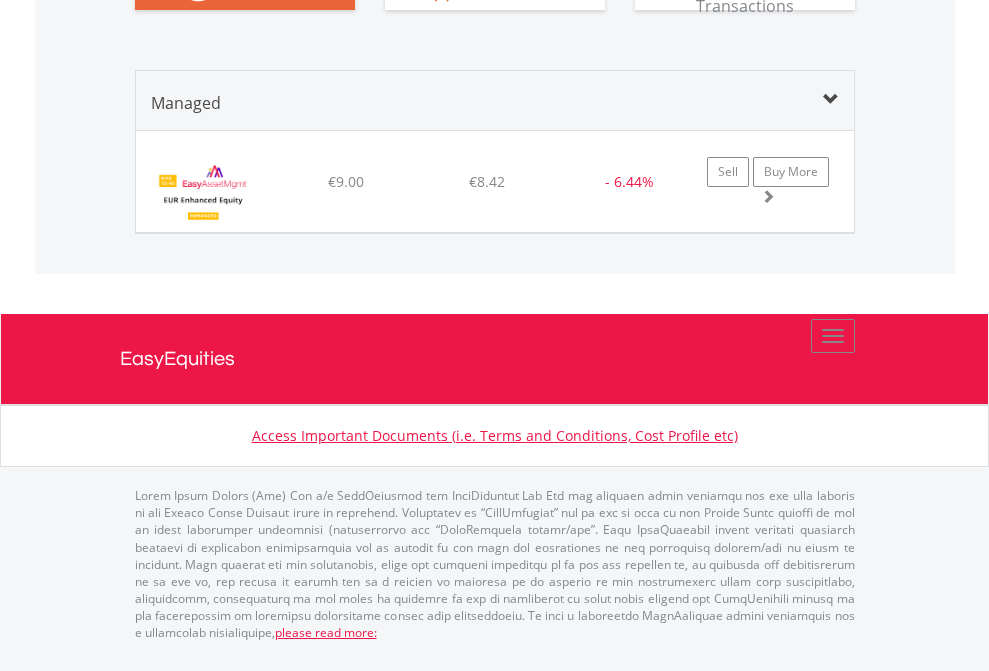 scroll, scrollTop: 144, scrollLeft: 0, axis: vertical 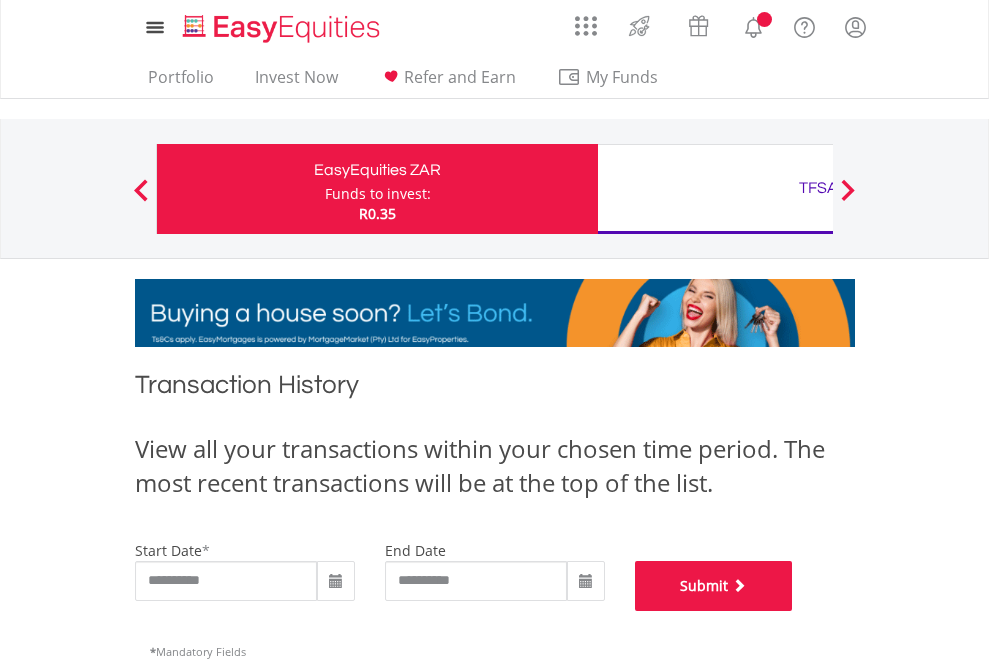 click on "Submit" at bounding box center (714, 586) 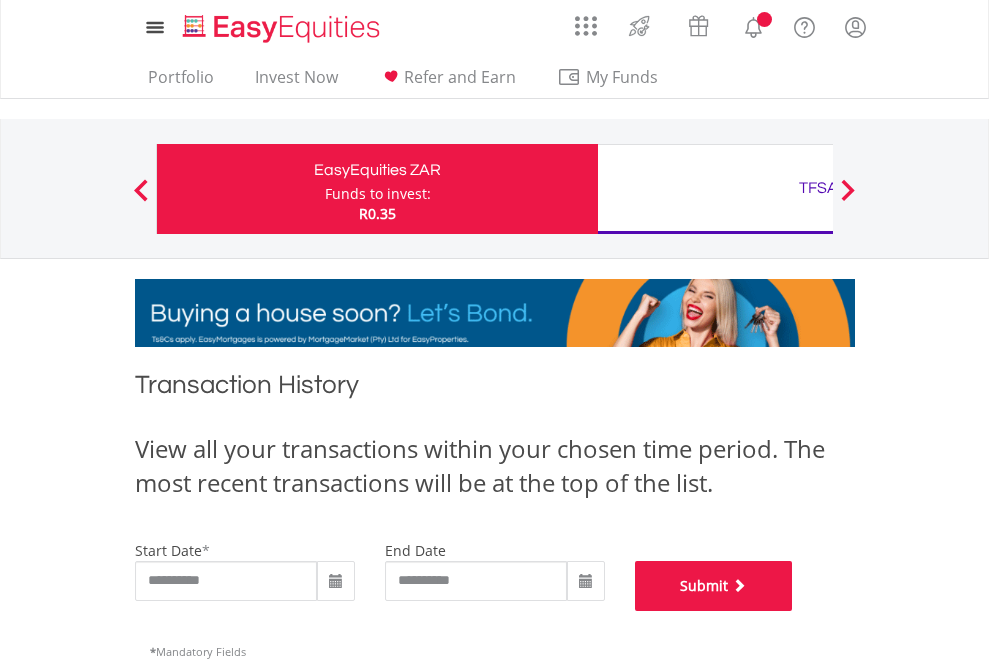 scroll, scrollTop: 811, scrollLeft: 0, axis: vertical 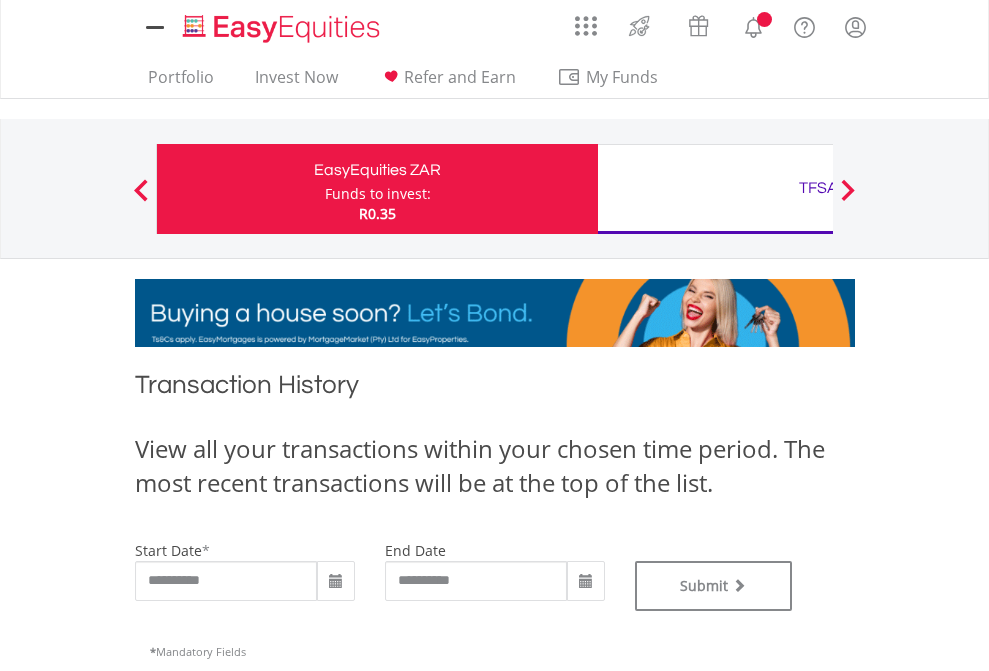 click on "TFSA" at bounding box center (818, 188) 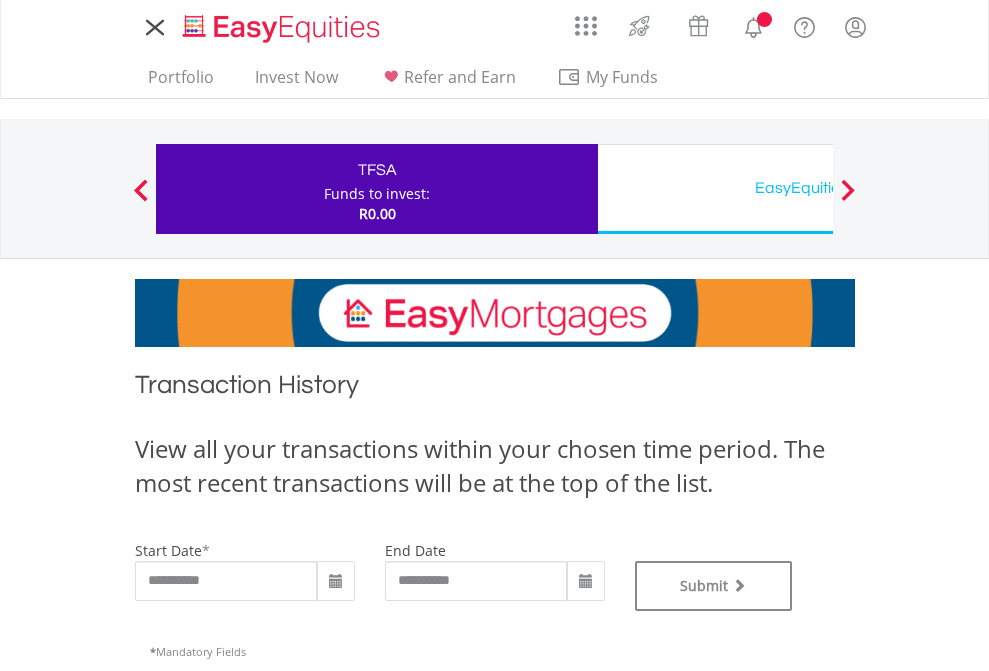scroll, scrollTop: 0, scrollLeft: 0, axis: both 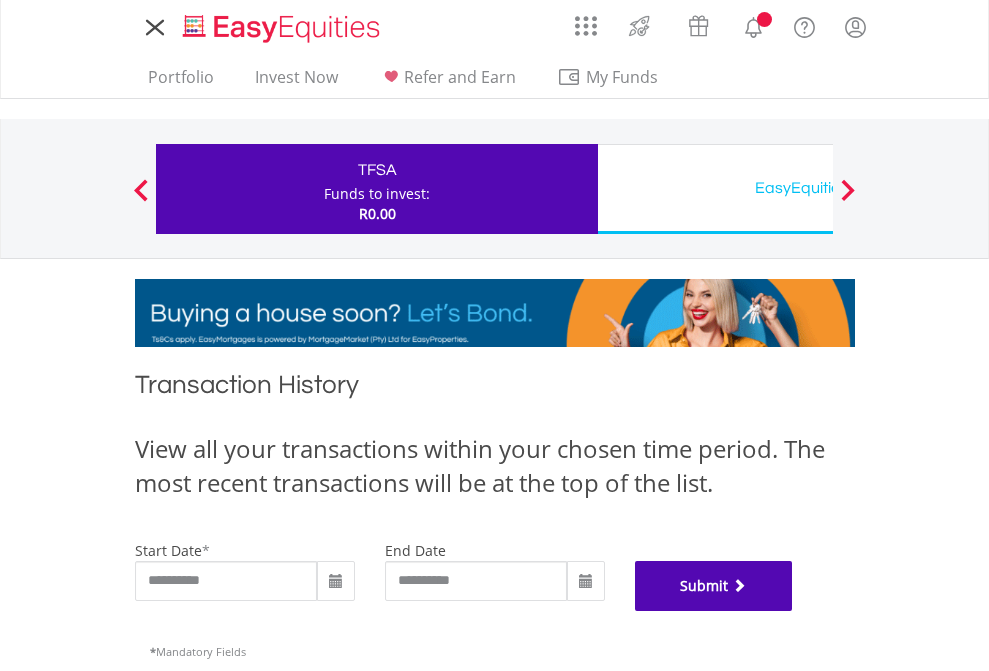 click on "Submit" at bounding box center [714, 586] 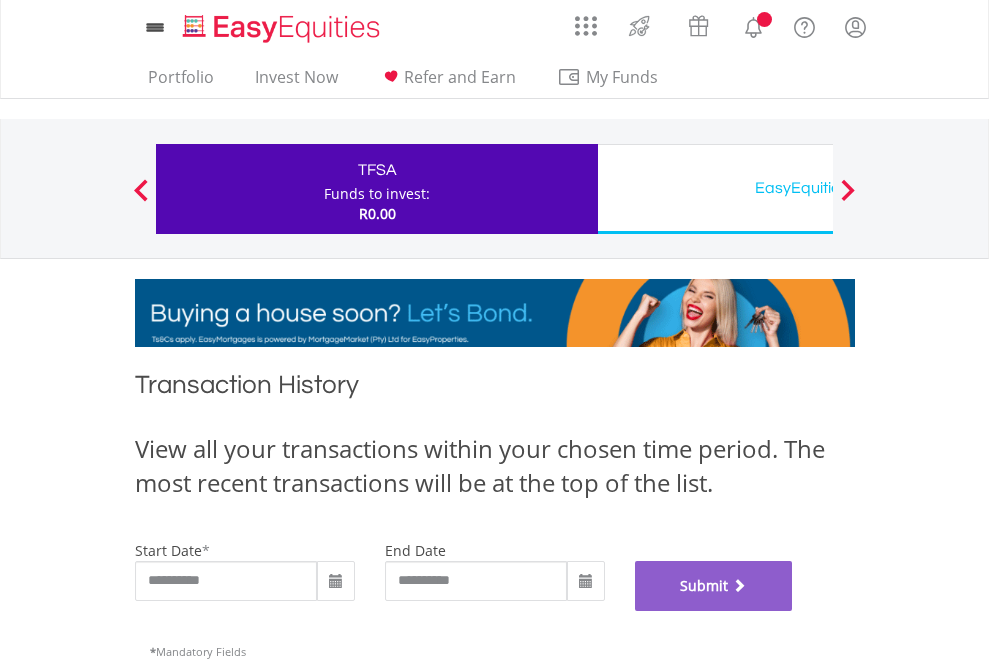 scroll, scrollTop: 811, scrollLeft: 0, axis: vertical 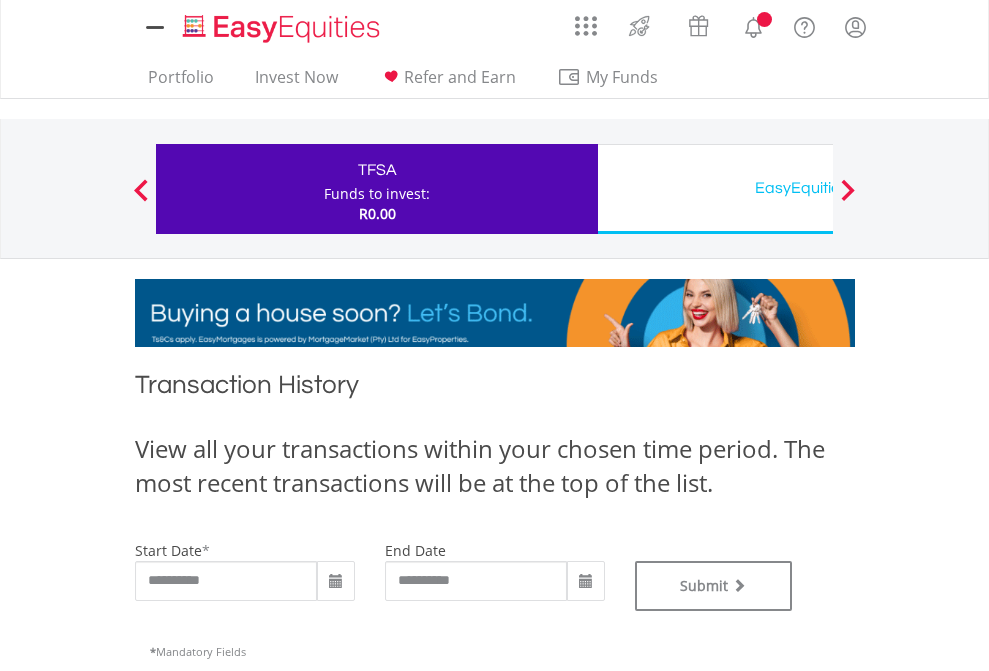 click on "EasyEquities USD" at bounding box center [818, 188] 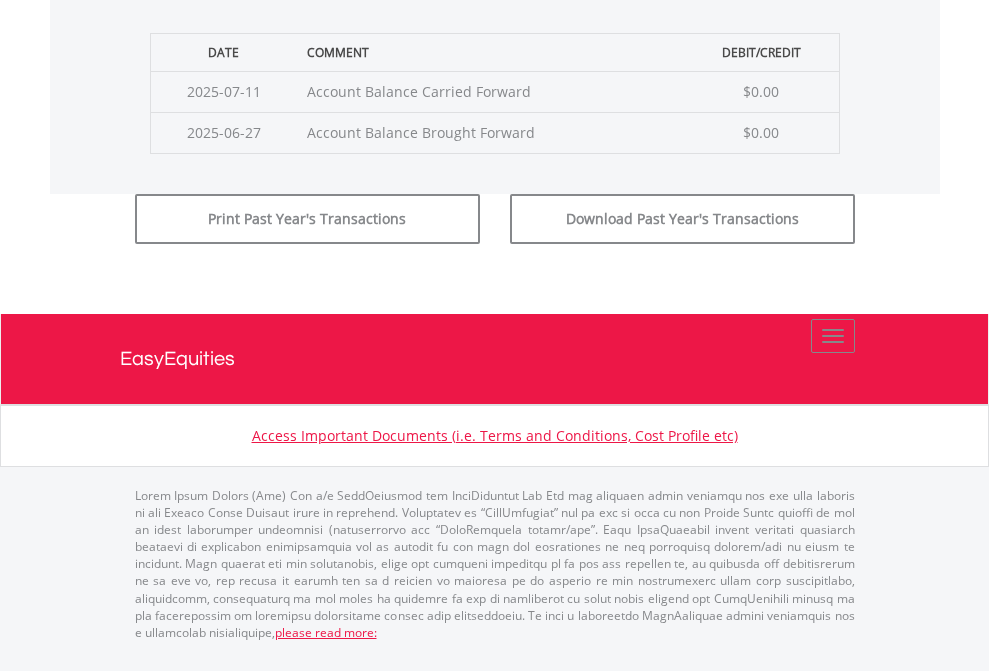 click on "Submit" at bounding box center (714, -183) 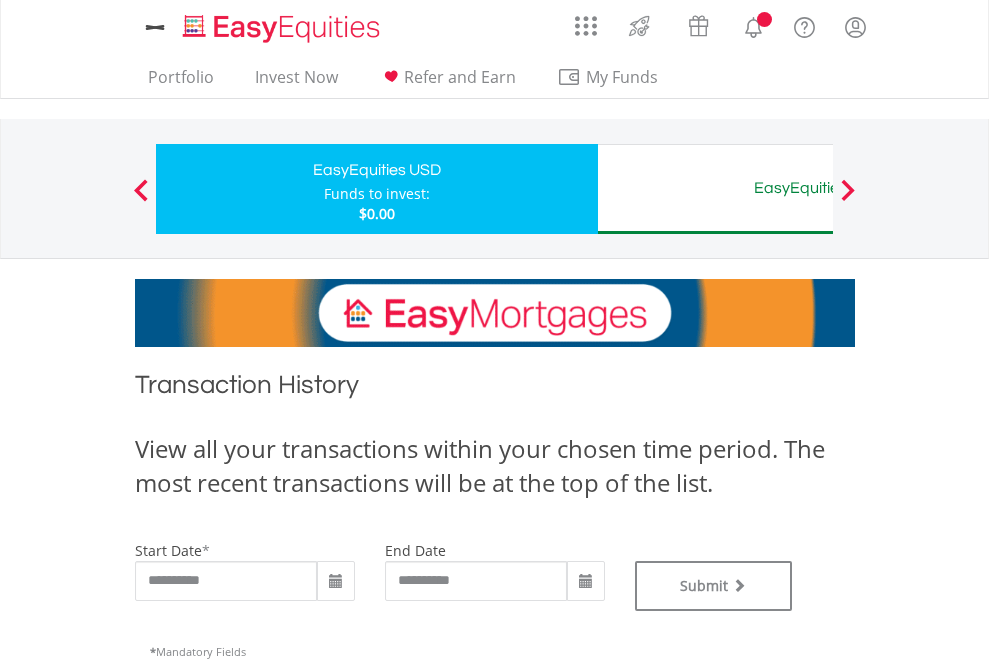 scroll, scrollTop: 0, scrollLeft: 0, axis: both 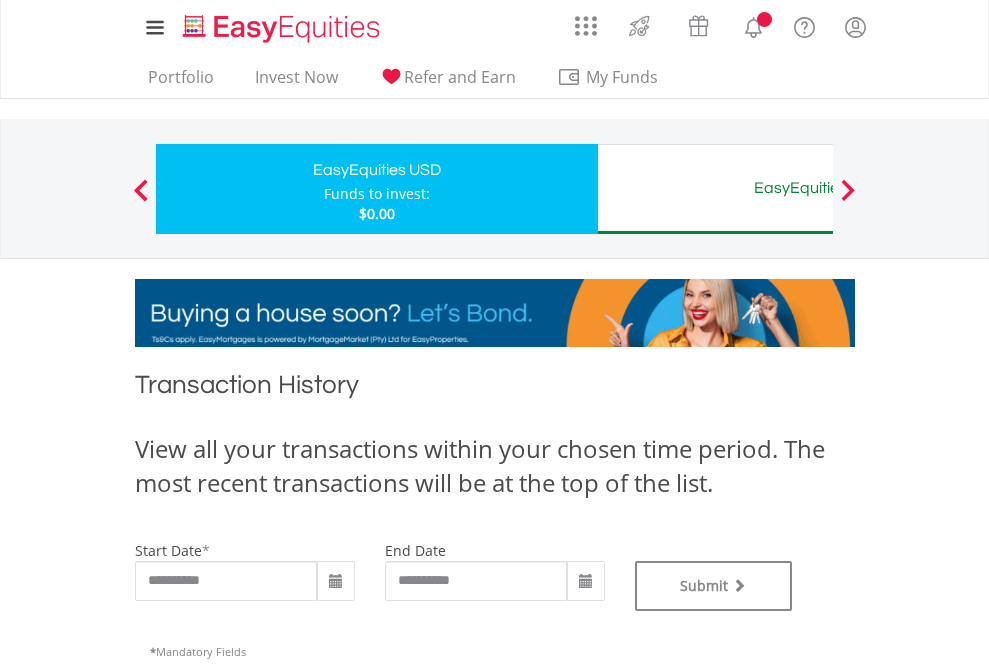 click on "EasyEquities AUD" at bounding box center [818, 188] 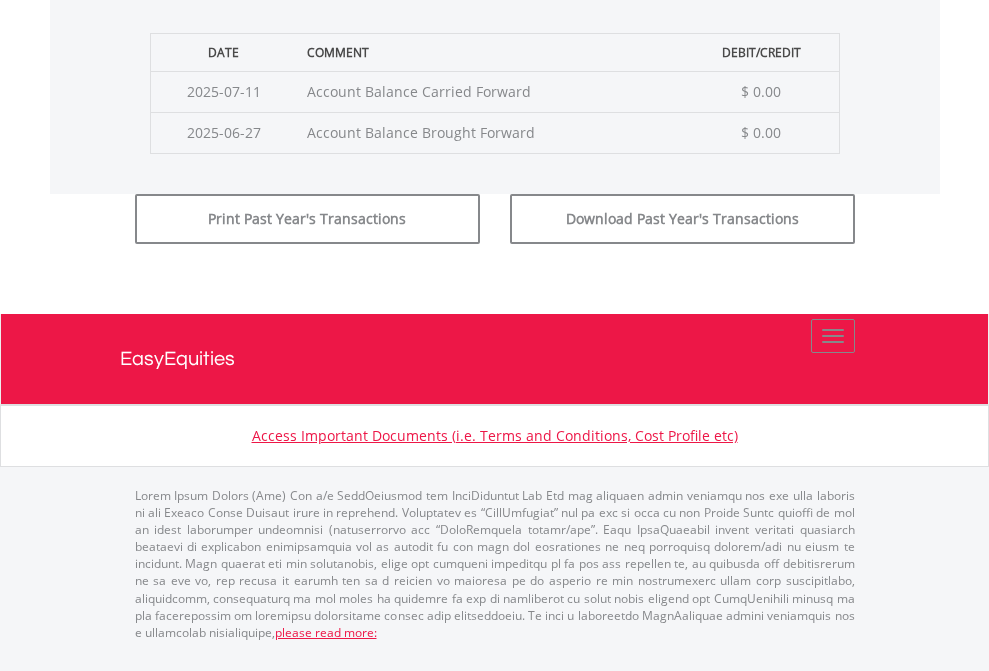 click on "Submit" at bounding box center [714, -183] 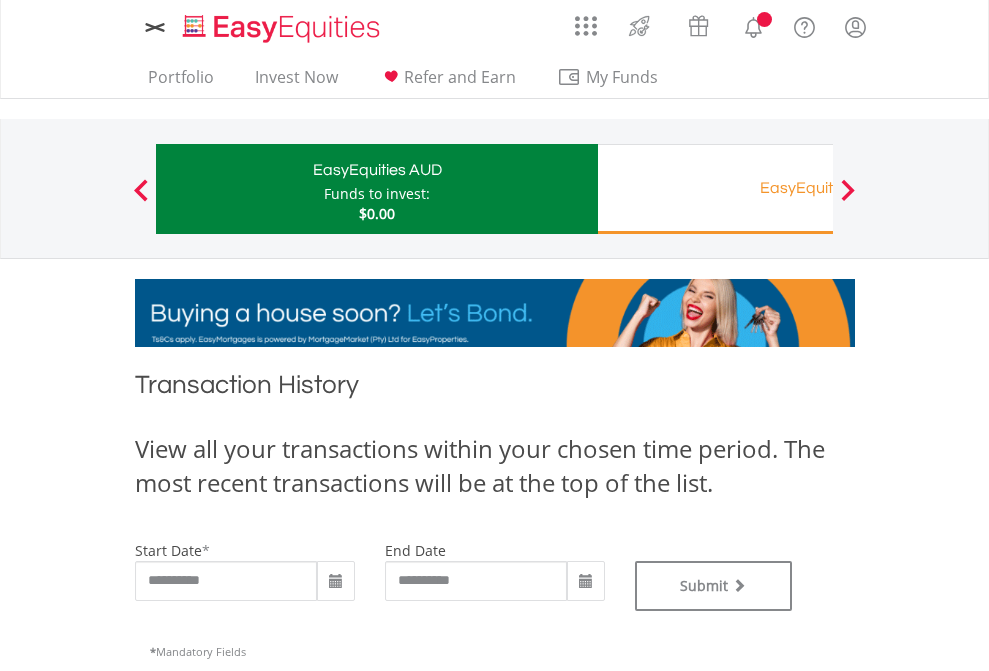 scroll, scrollTop: 0, scrollLeft: 0, axis: both 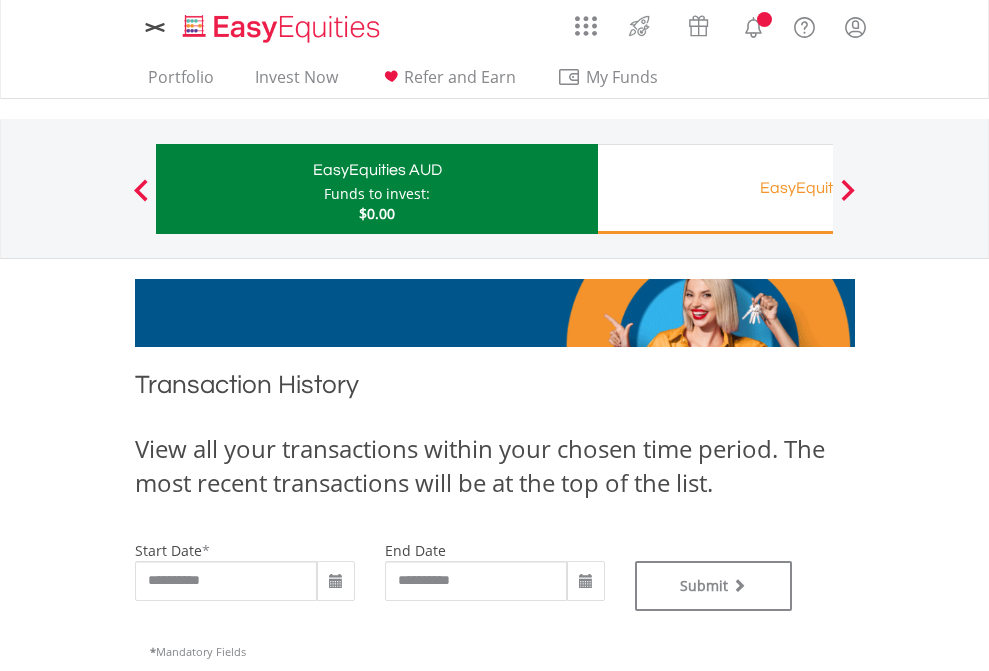 click on "EasyEquities RA" at bounding box center (818, 188) 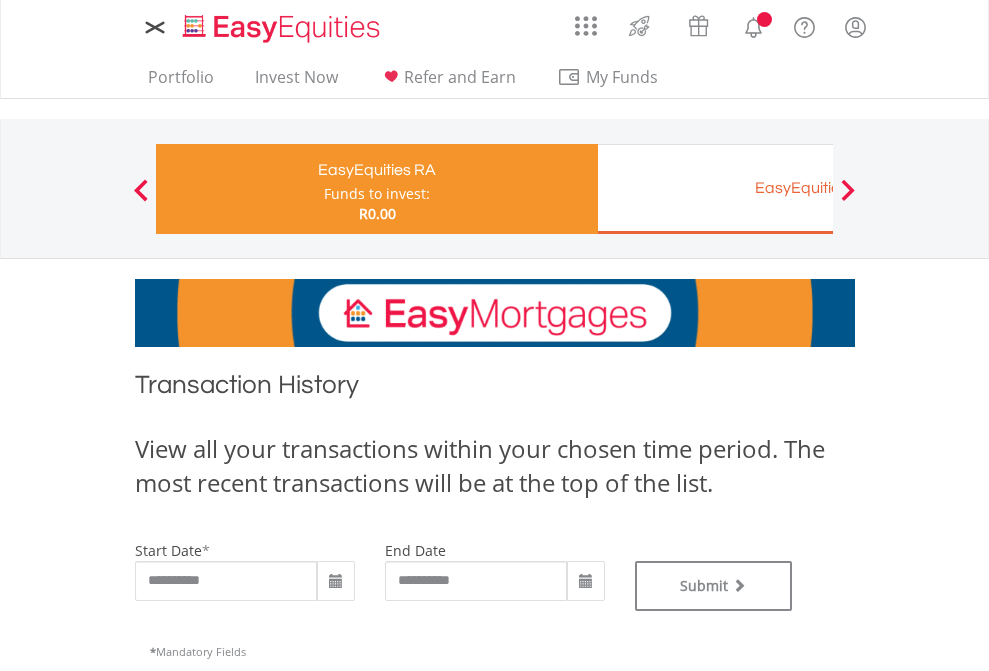 scroll, scrollTop: 0, scrollLeft: 0, axis: both 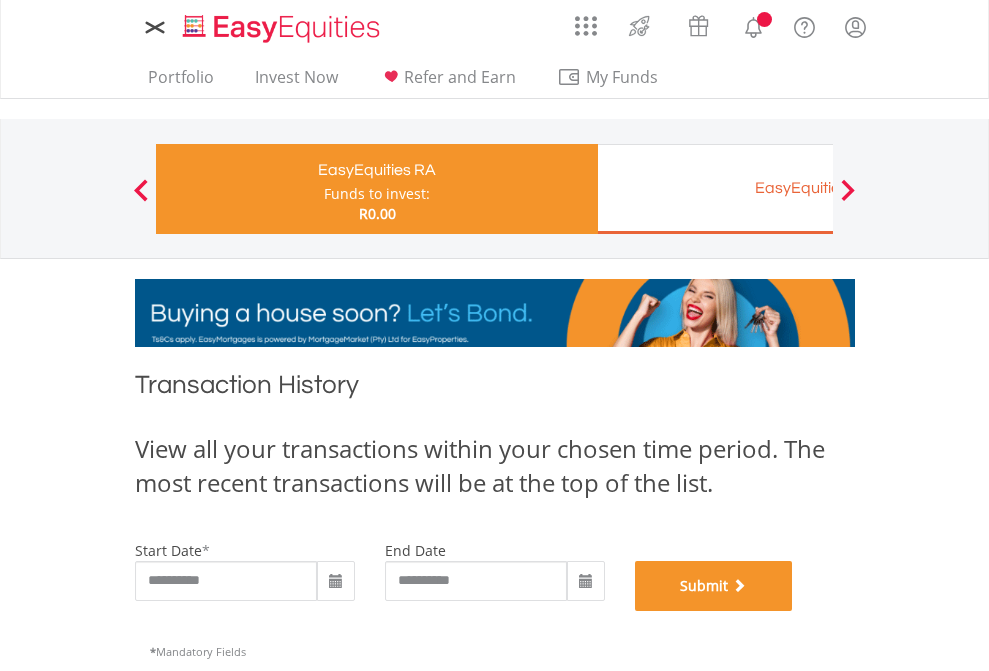 click on "Submit" at bounding box center (714, 586) 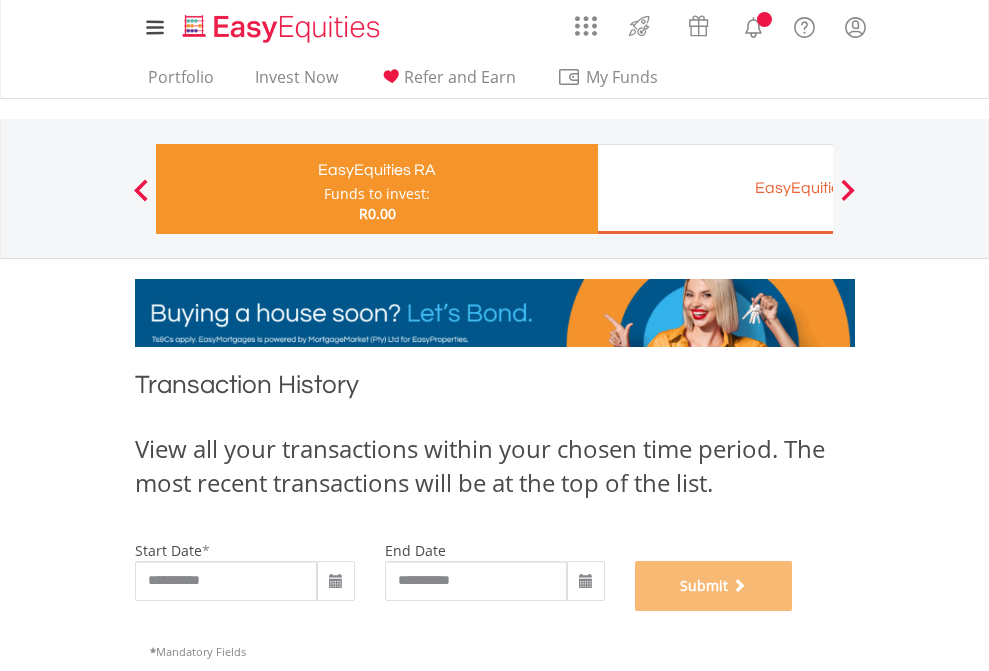 scroll, scrollTop: 811, scrollLeft: 0, axis: vertical 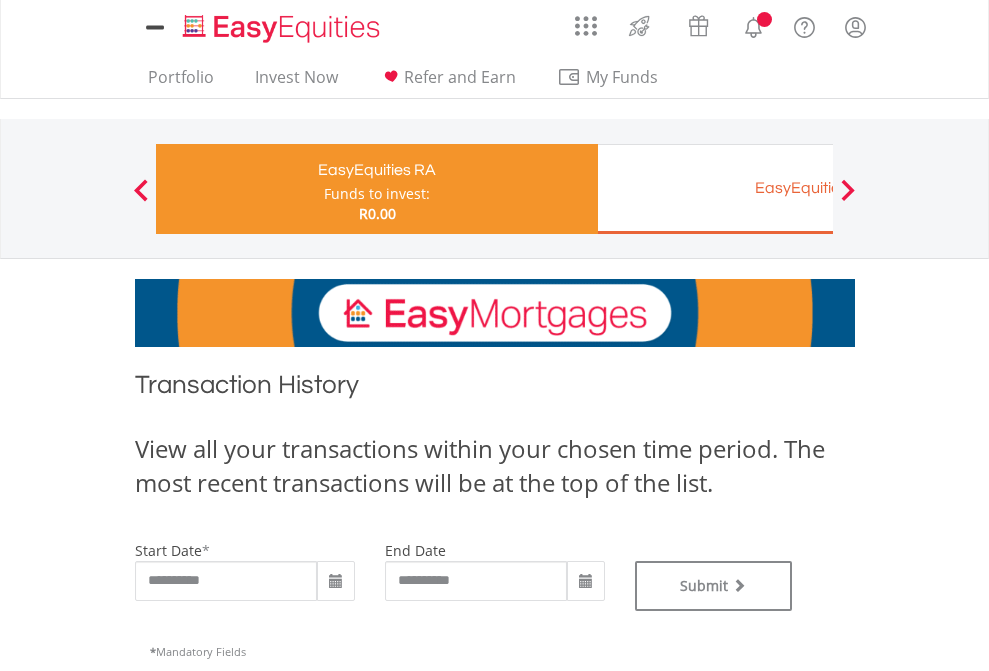click on "EasyEquities EUR" at bounding box center [818, 188] 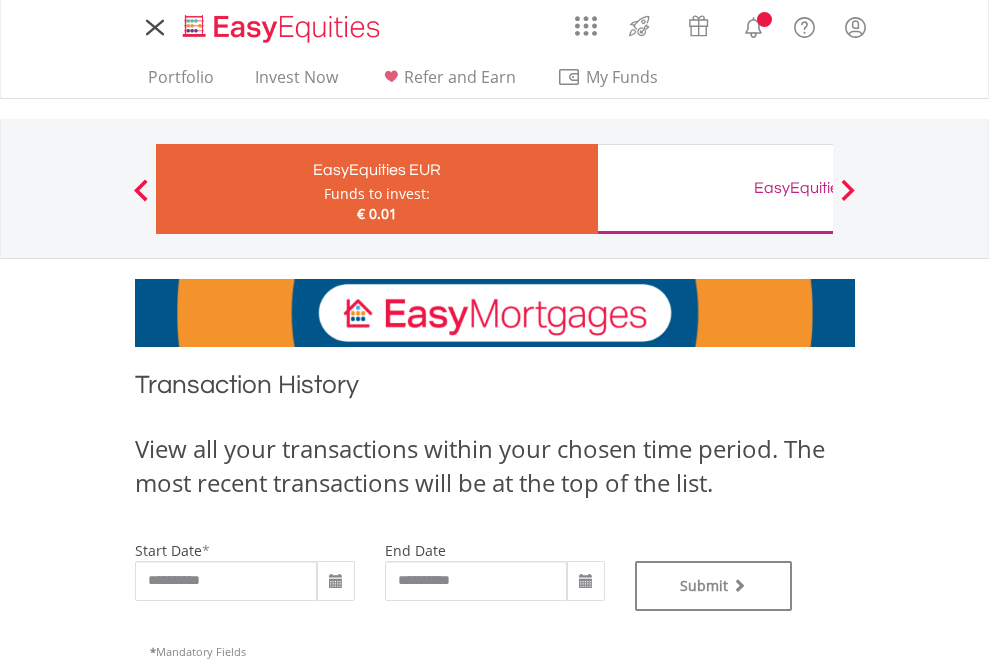 scroll, scrollTop: 0, scrollLeft: 0, axis: both 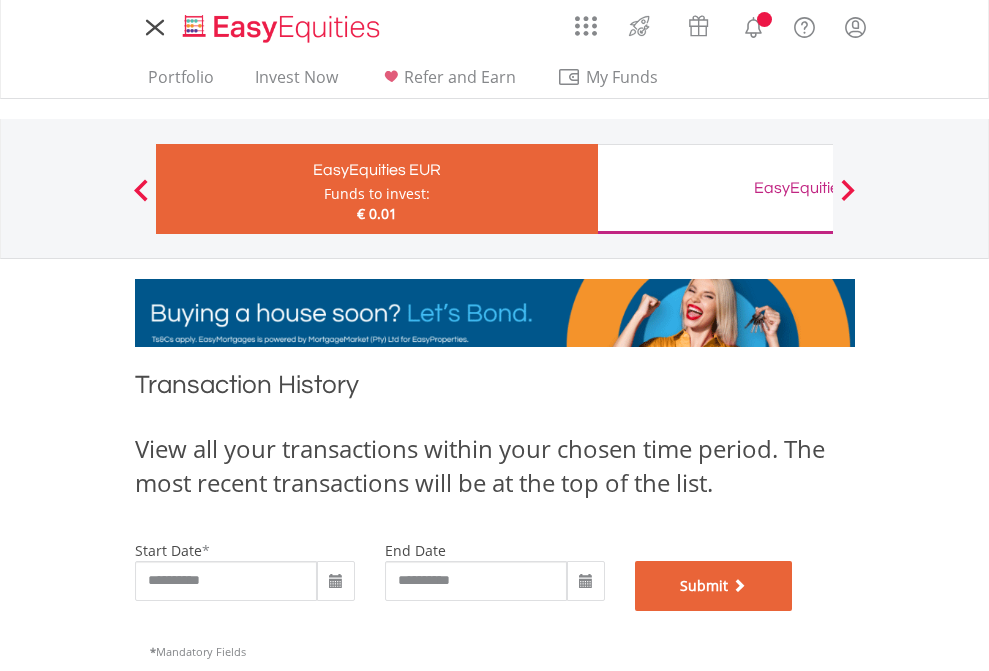click on "Submit" at bounding box center (714, 586) 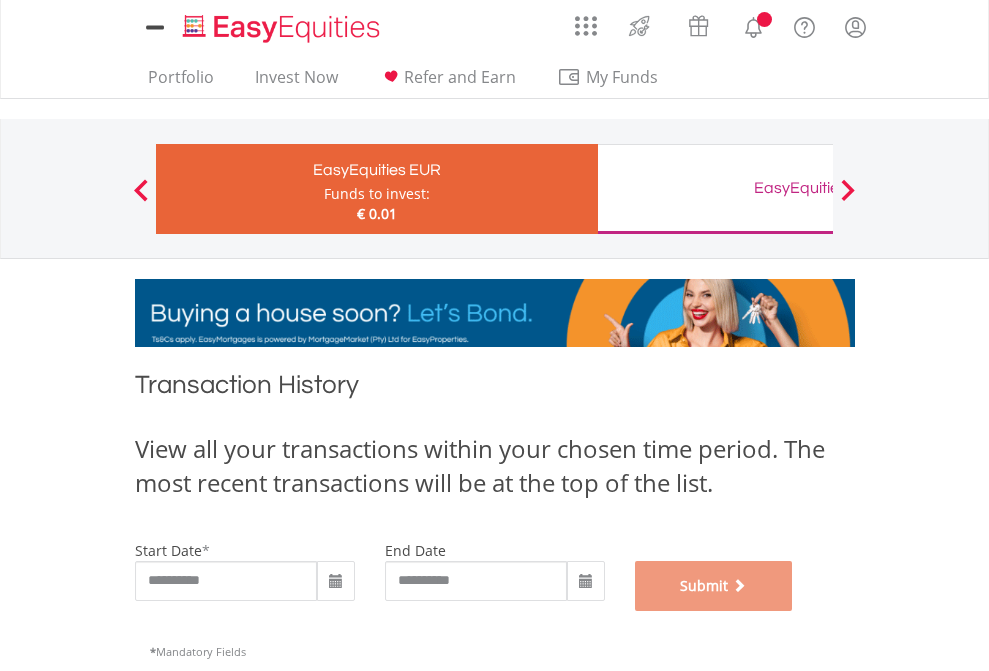 scroll, scrollTop: 811, scrollLeft: 0, axis: vertical 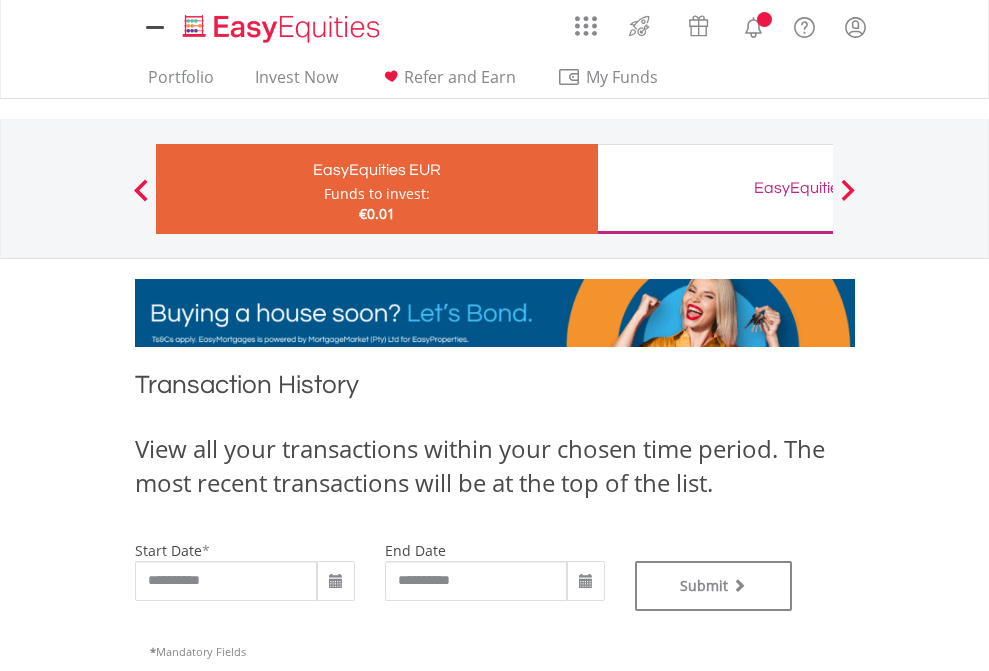 click on "EasyEquities GBP" at bounding box center [818, 188] 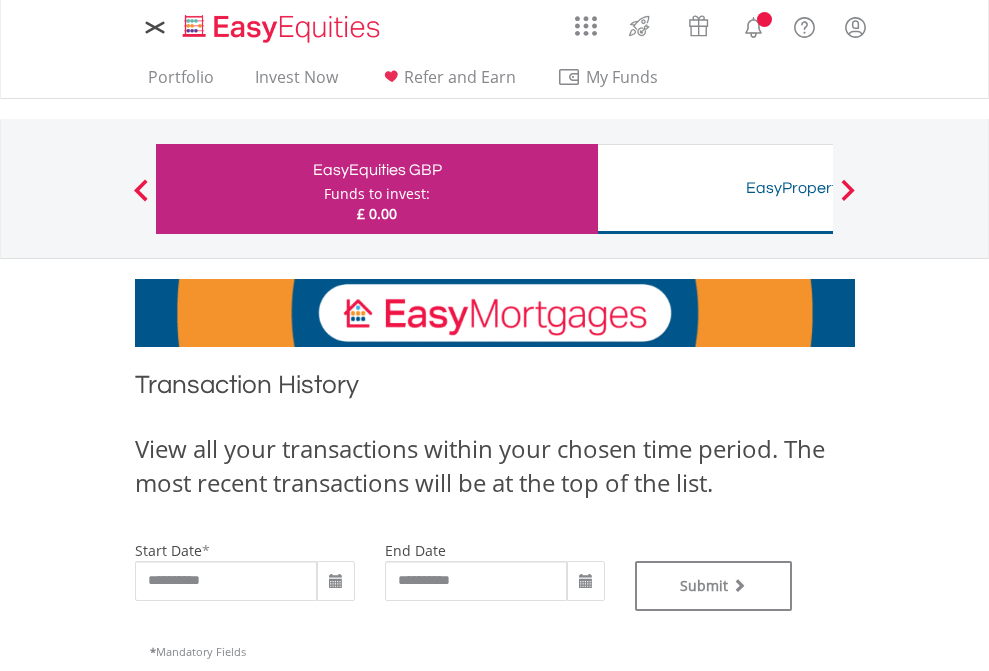 scroll, scrollTop: 0, scrollLeft: 0, axis: both 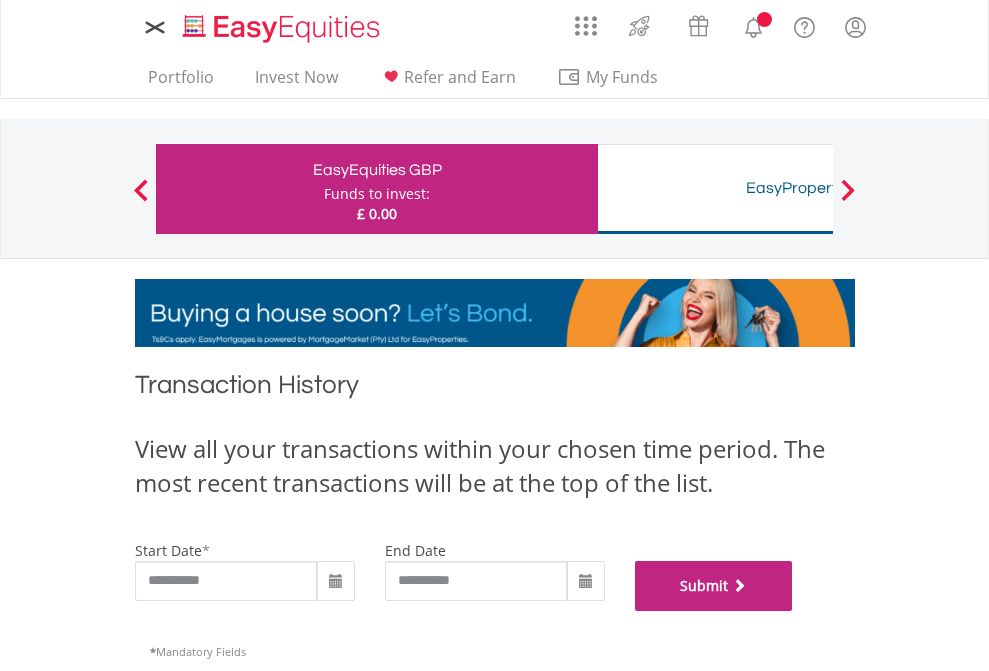 click on "Submit" at bounding box center [714, 586] 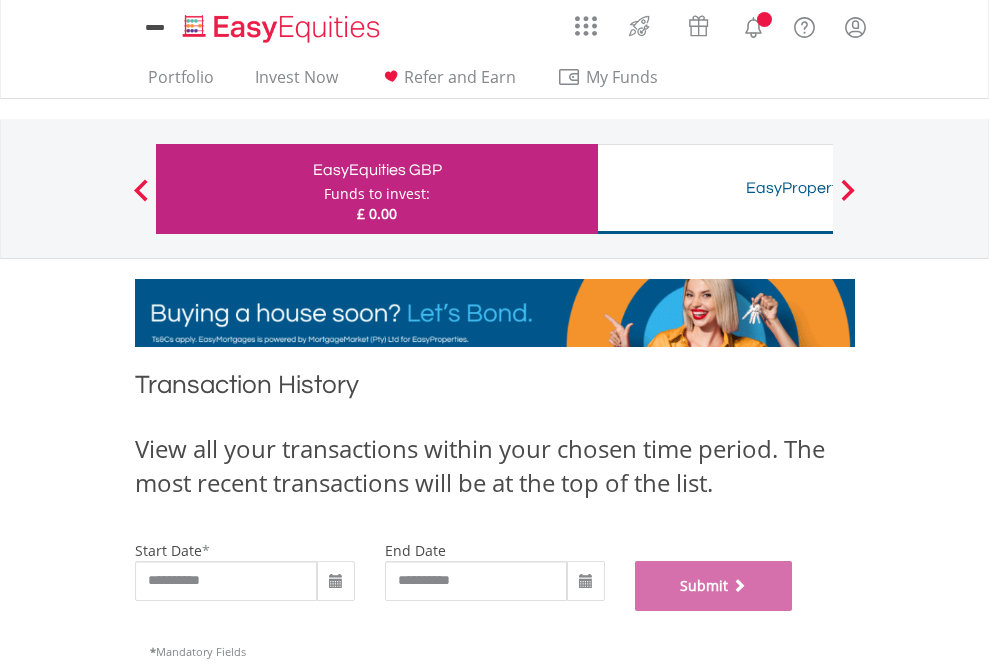scroll, scrollTop: 811, scrollLeft: 0, axis: vertical 